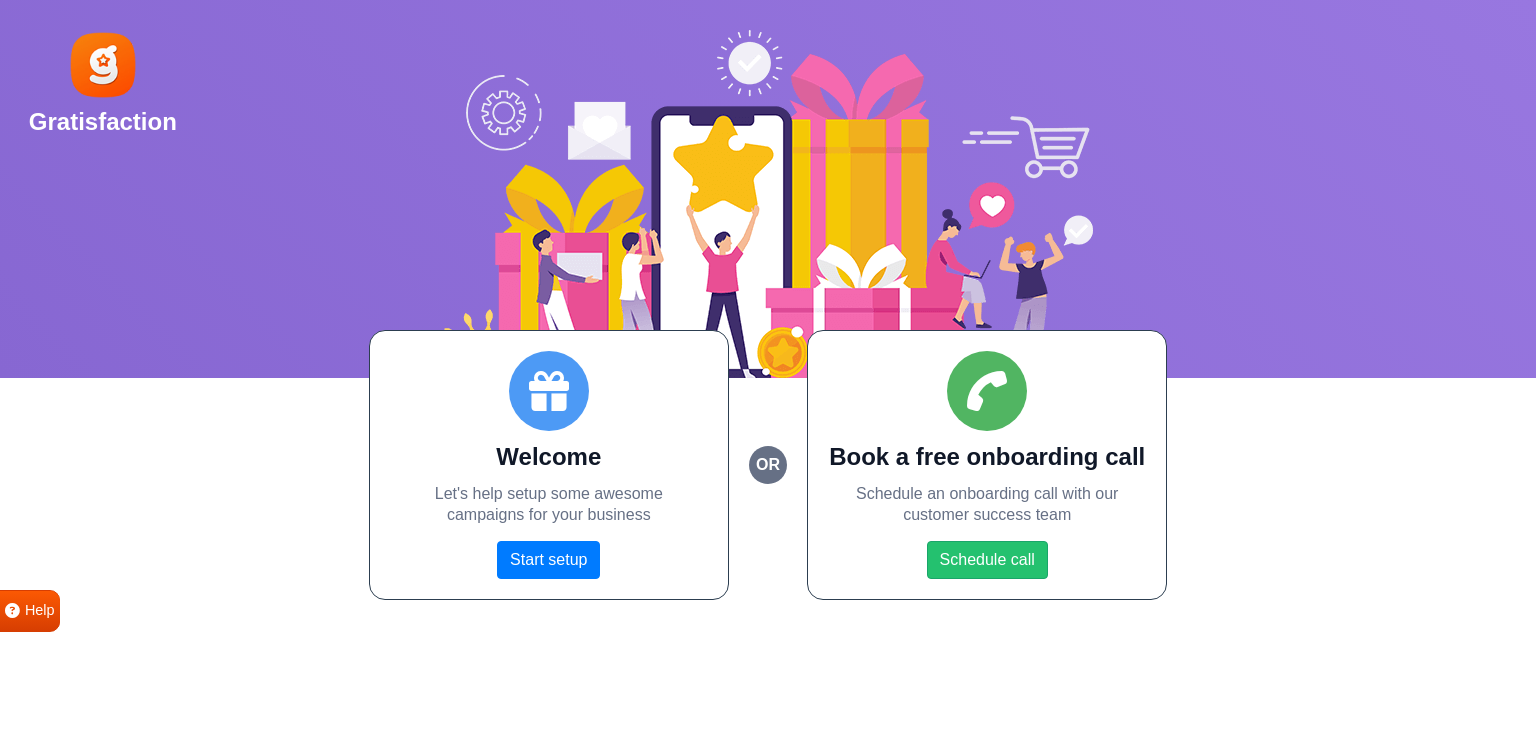 scroll, scrollTop: 0, scrollLeft: 0, axis: both 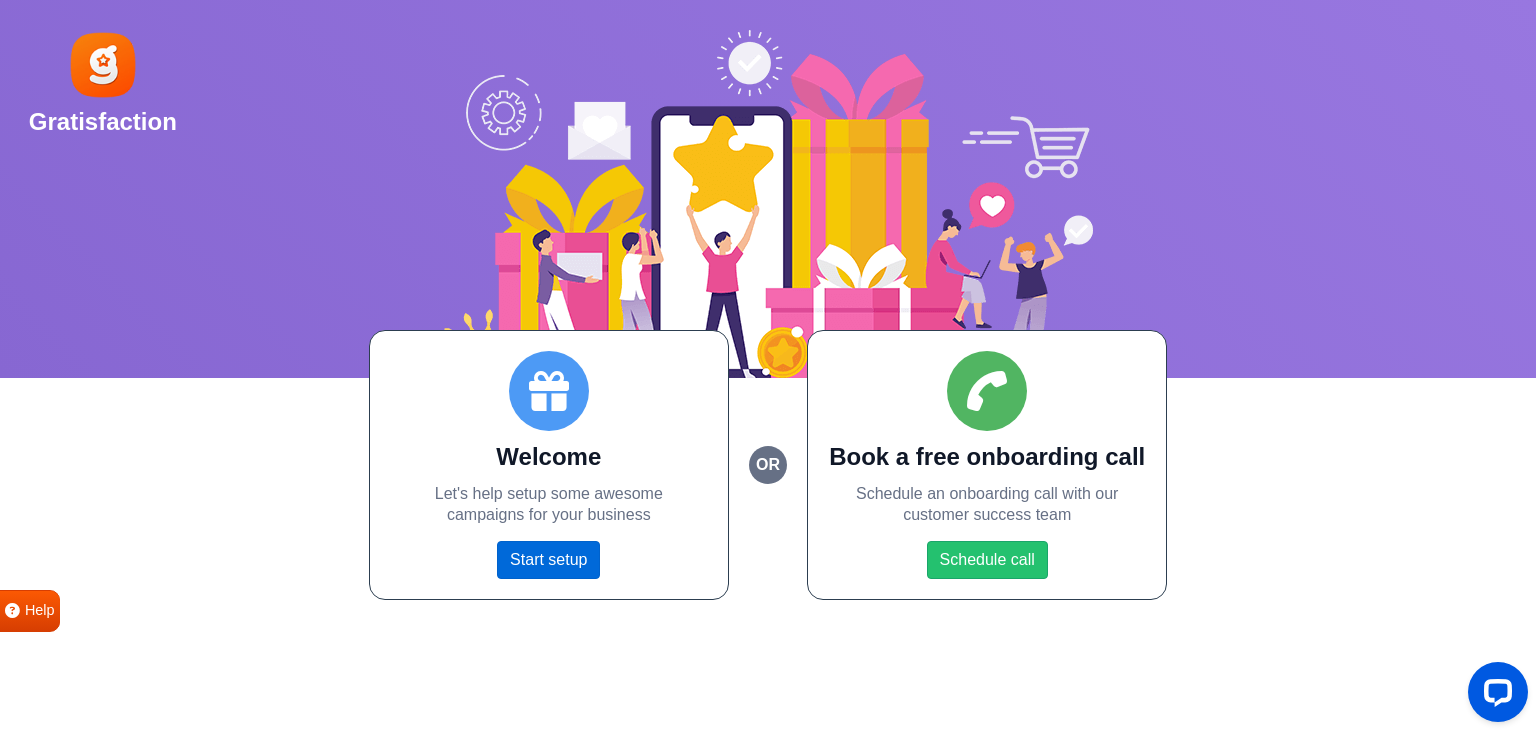click on "Start setup" at bounding box center [548, 560] 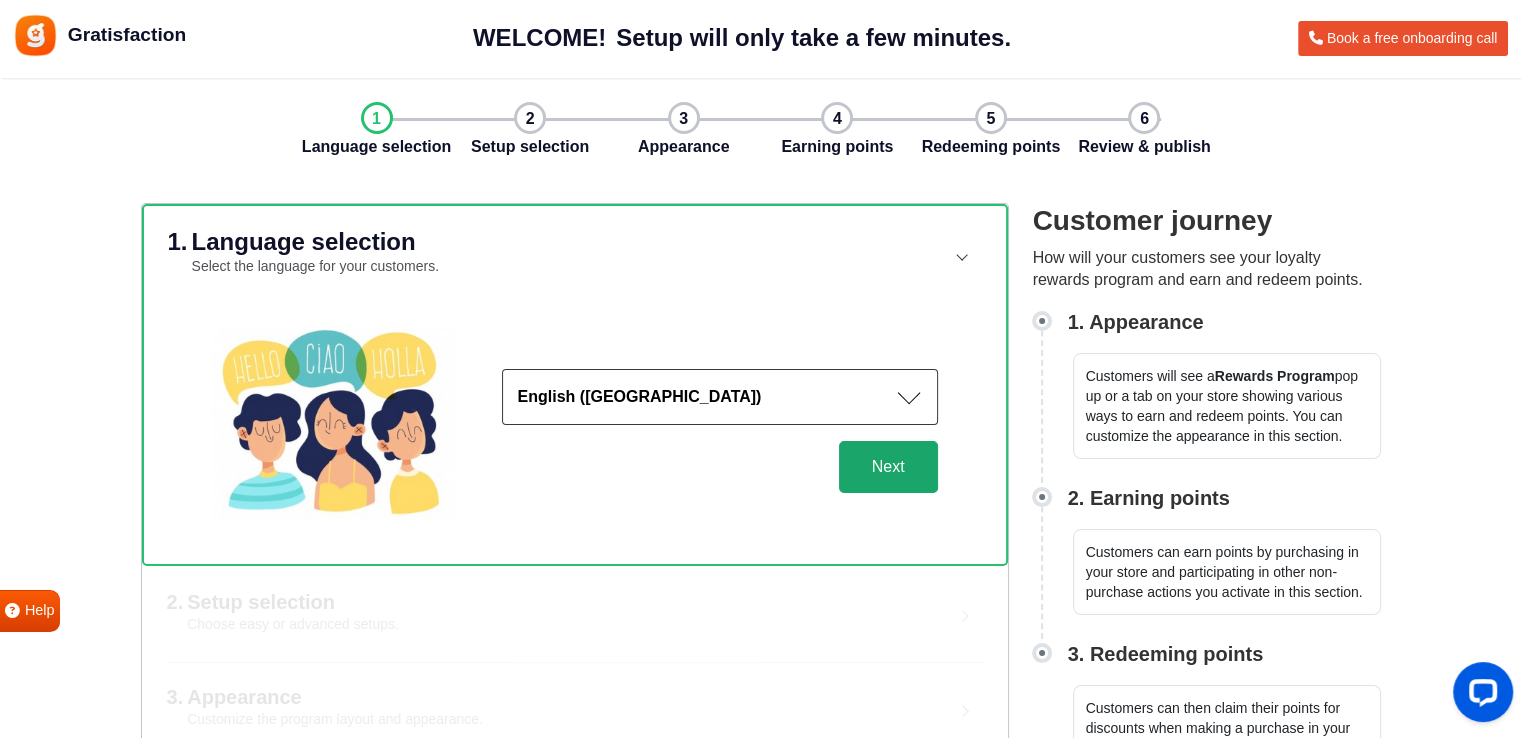 click on "Next" at bounding box center (888, 467) 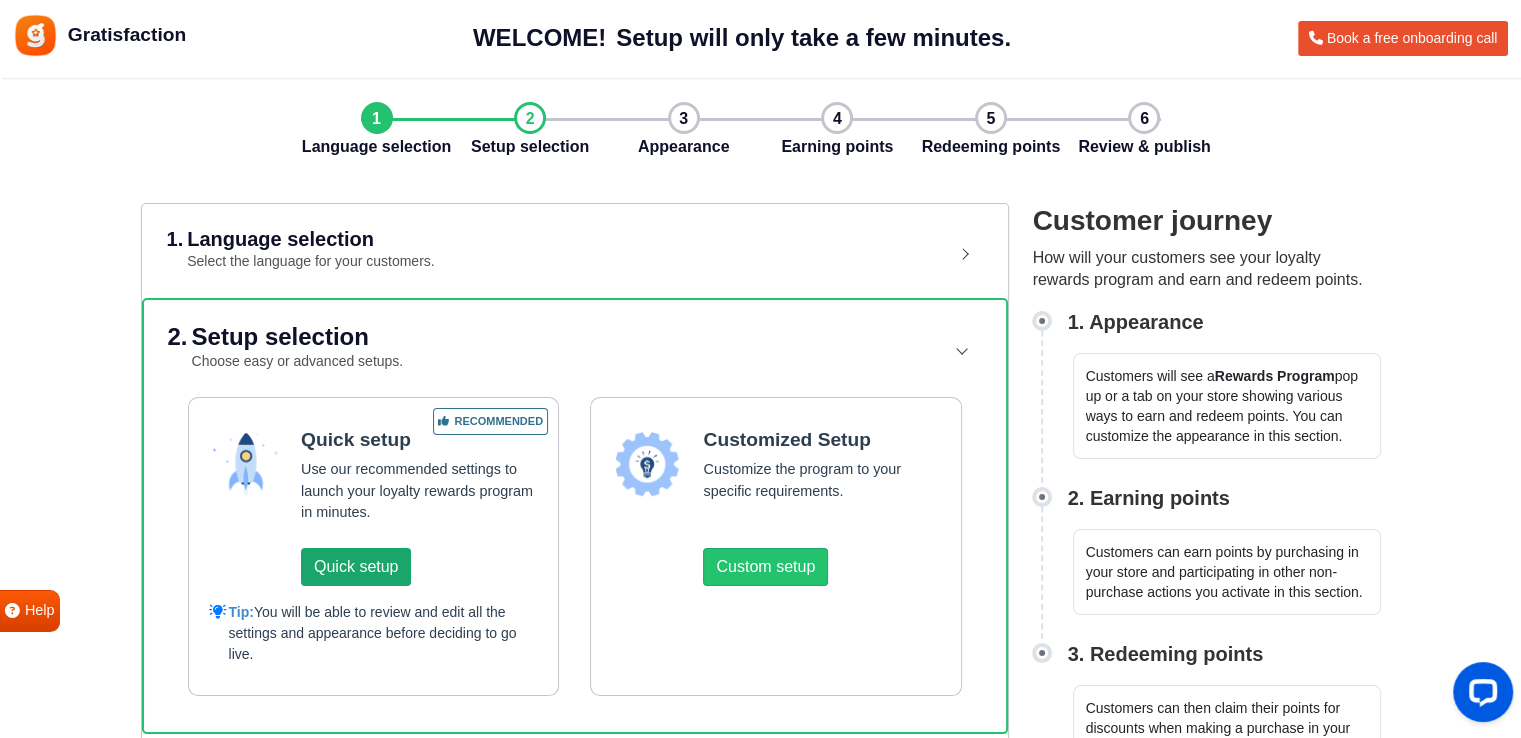 click on "Quick setup" at bounding box center [356, 567] 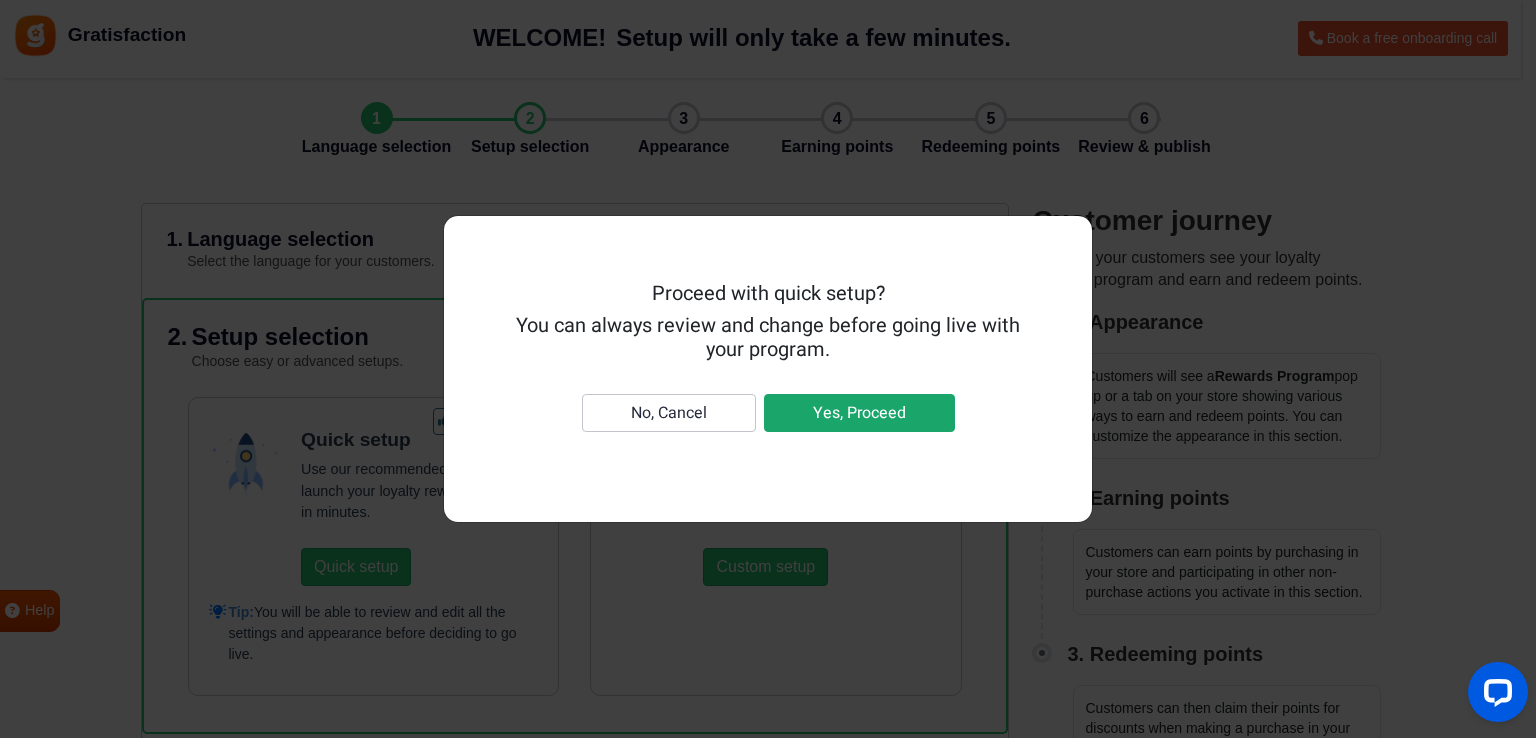 click on "Yes, Proceed" at bounding box center (859, 413) 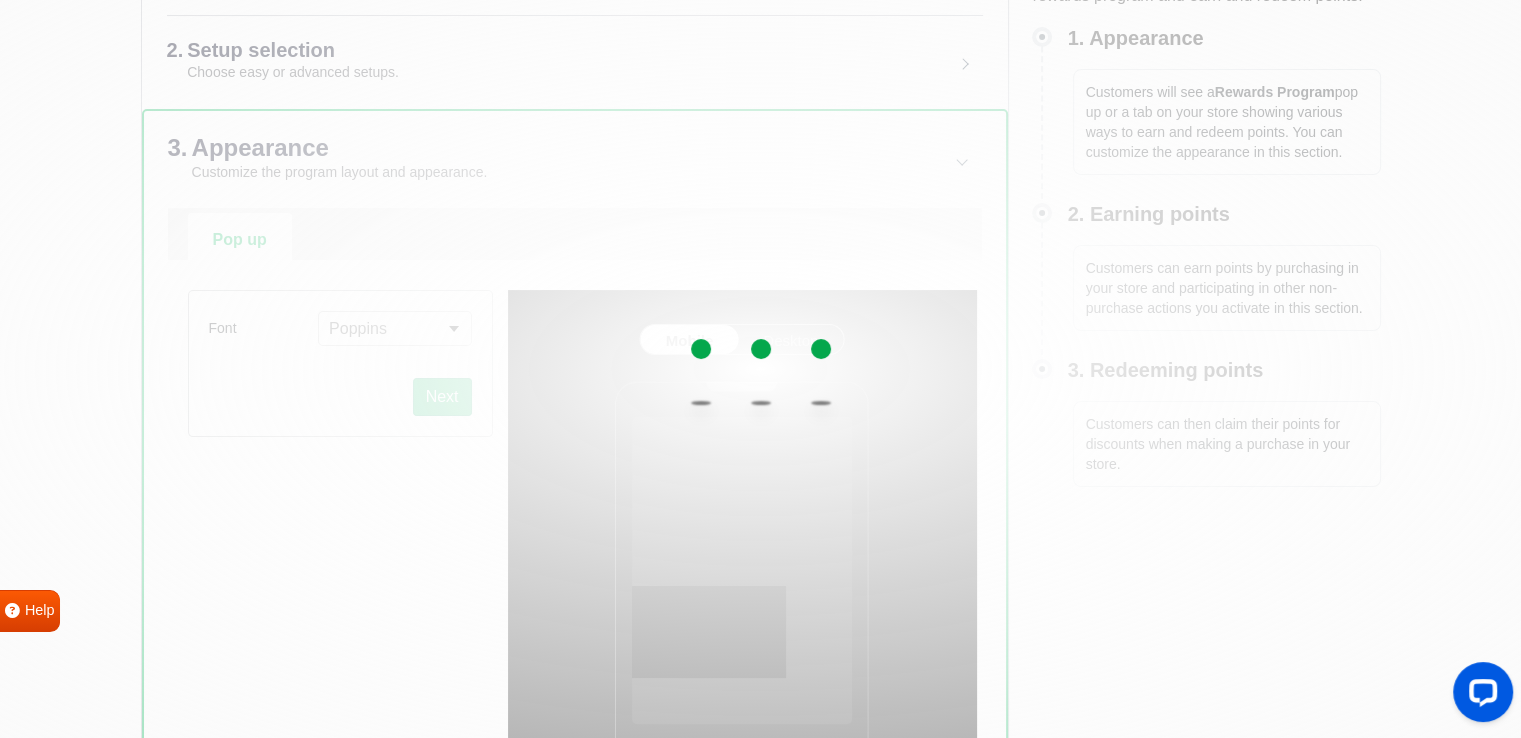 scroll, scrollTop: 284, scrollLeft: 0, axis: vertical 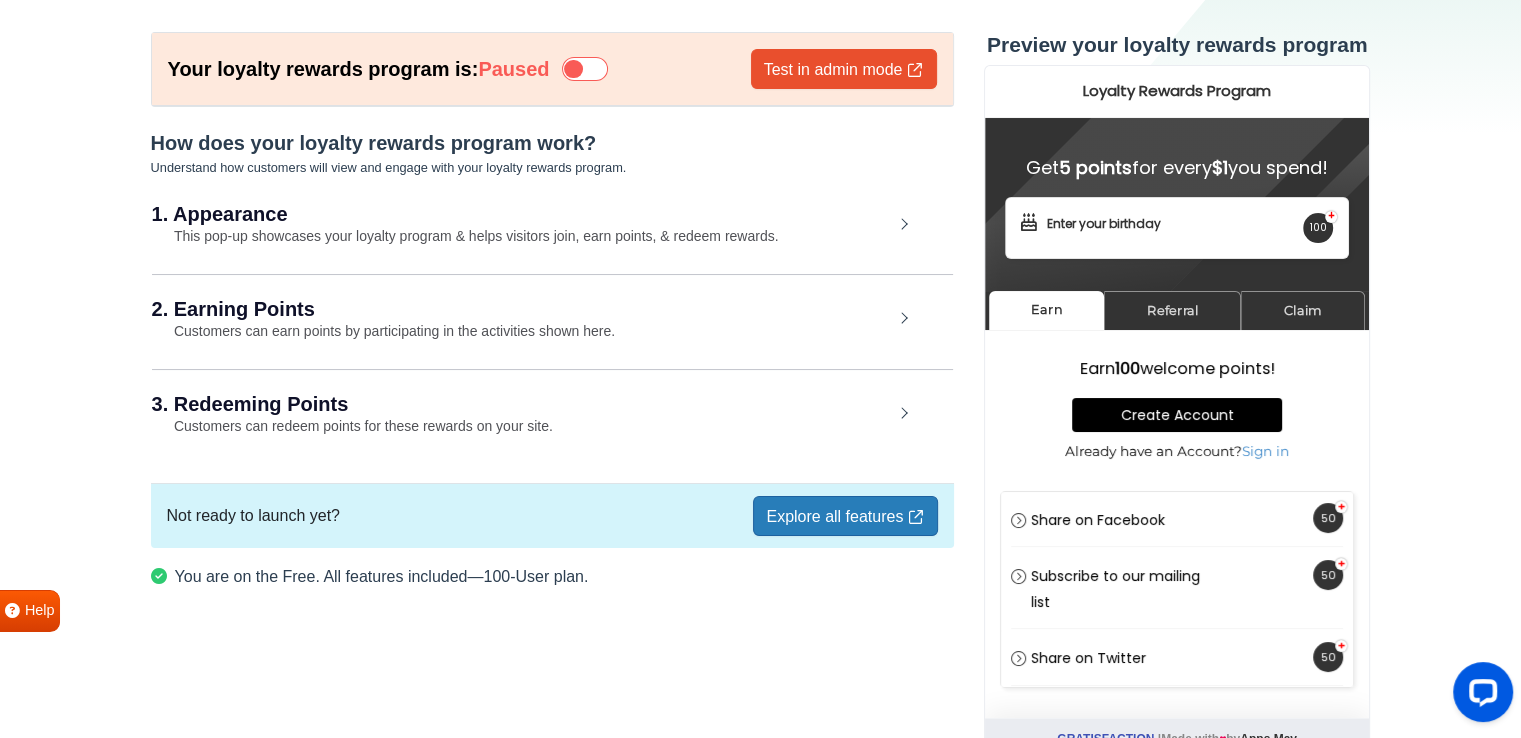 click on "This pop-up showcases your loyalty program & helps visitors join, earn points, & redeem rewards." at bounding box center [465, 236] 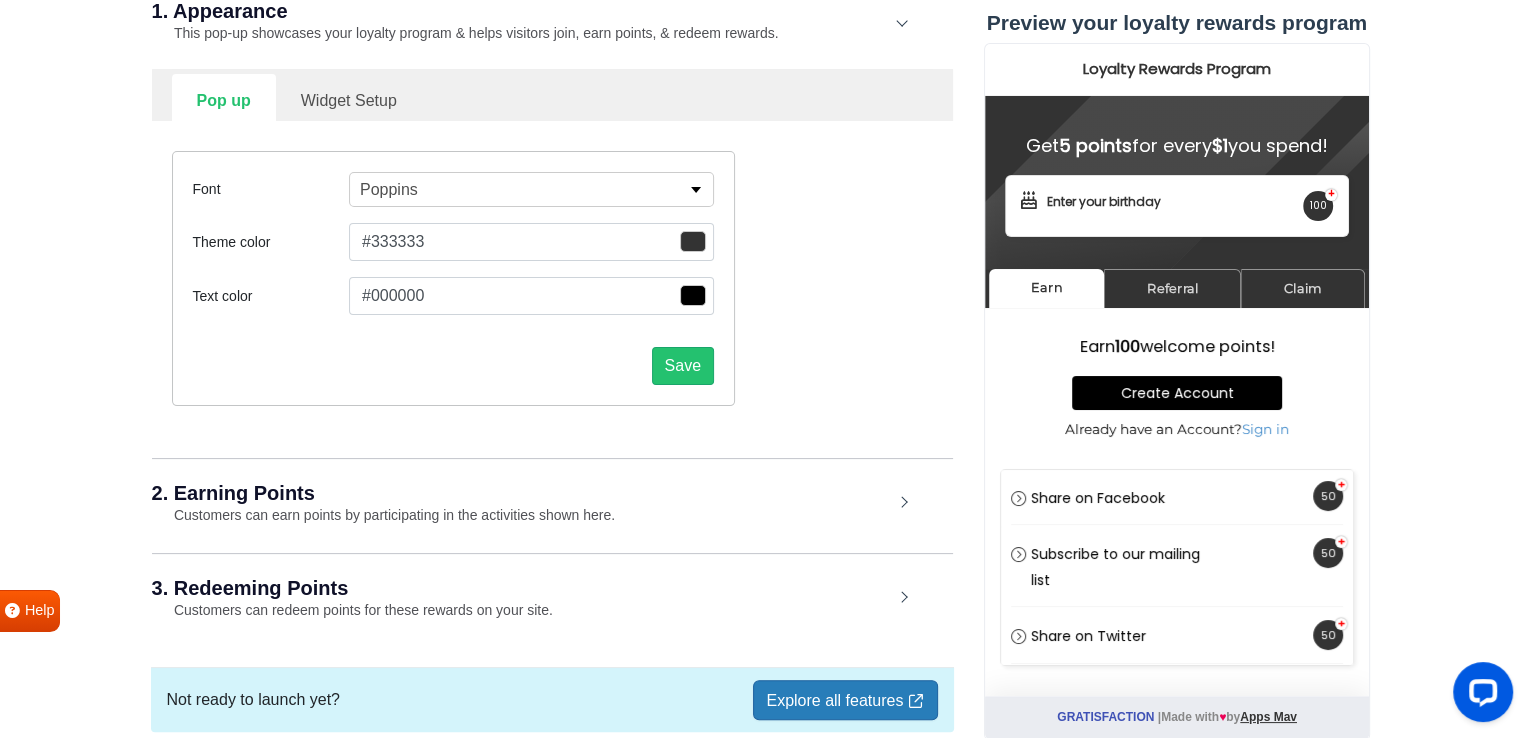 scroll, scrollTop: 300, scrollLeft: 0, axis: vertical 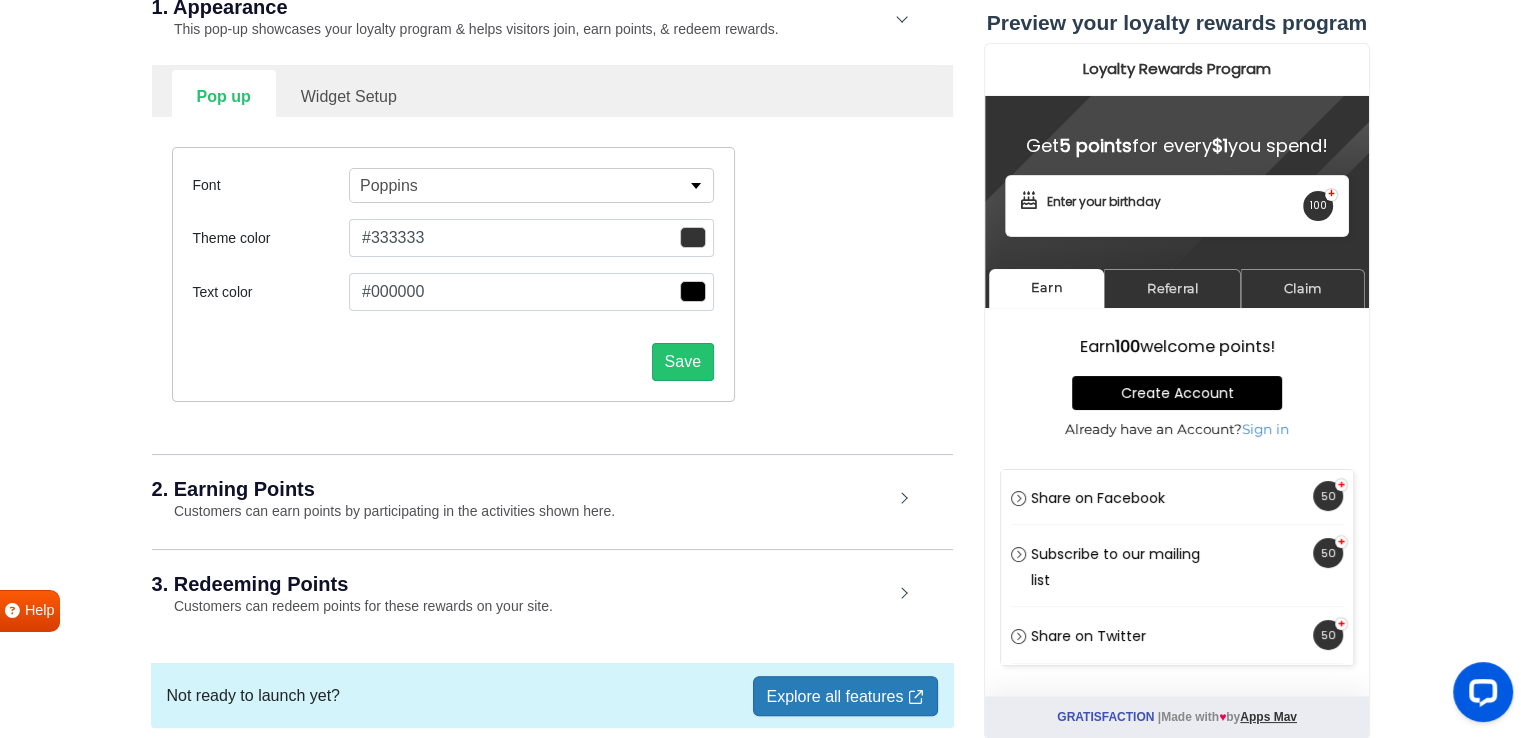 click on "2. Earning Points" at bounding box center (522, 489) 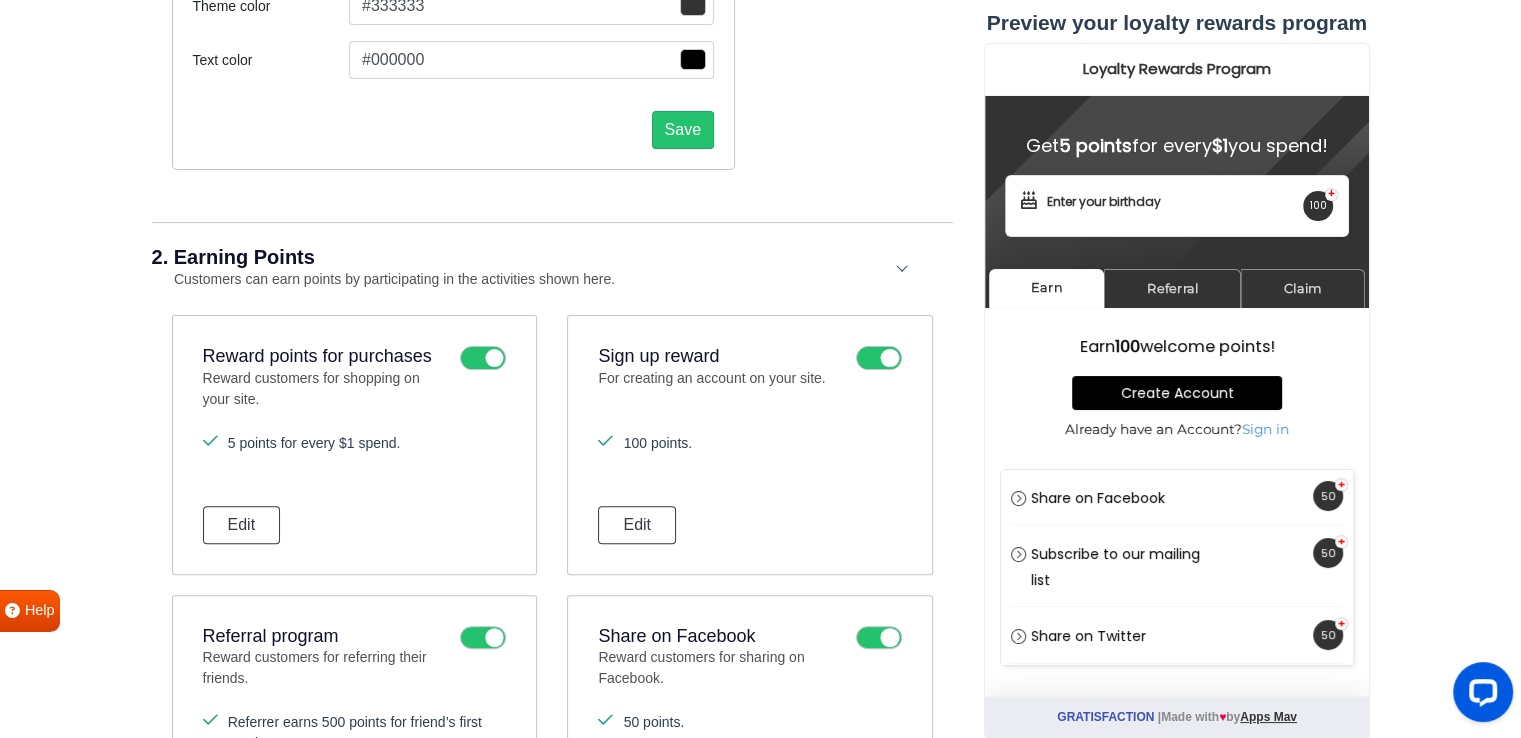 scroll, scrollTop: 533, scrollLeft: 0, axis: vertical 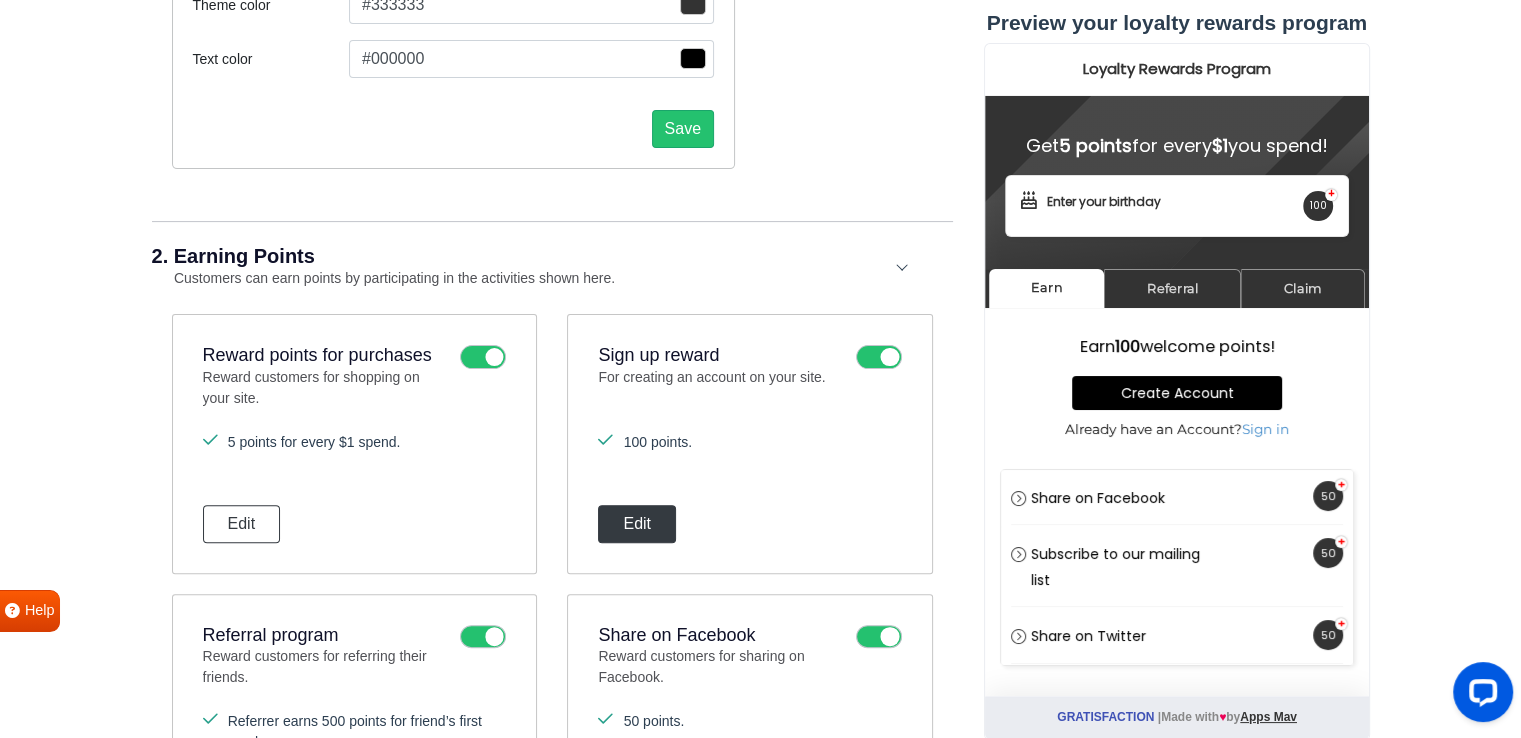 click on "Edit" at bounding box center (637, 524) 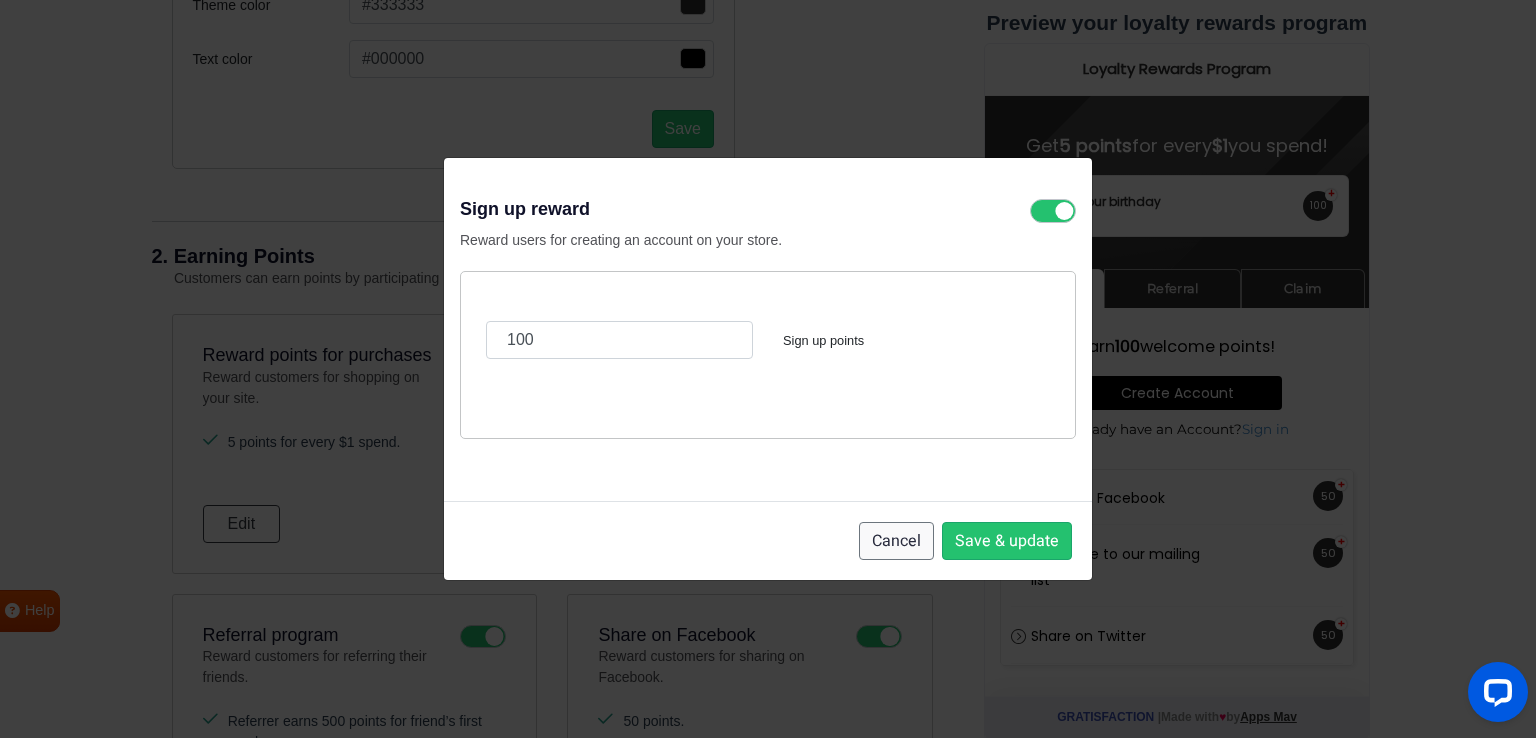 click on "Cancel" at bounding box center [896, 541] 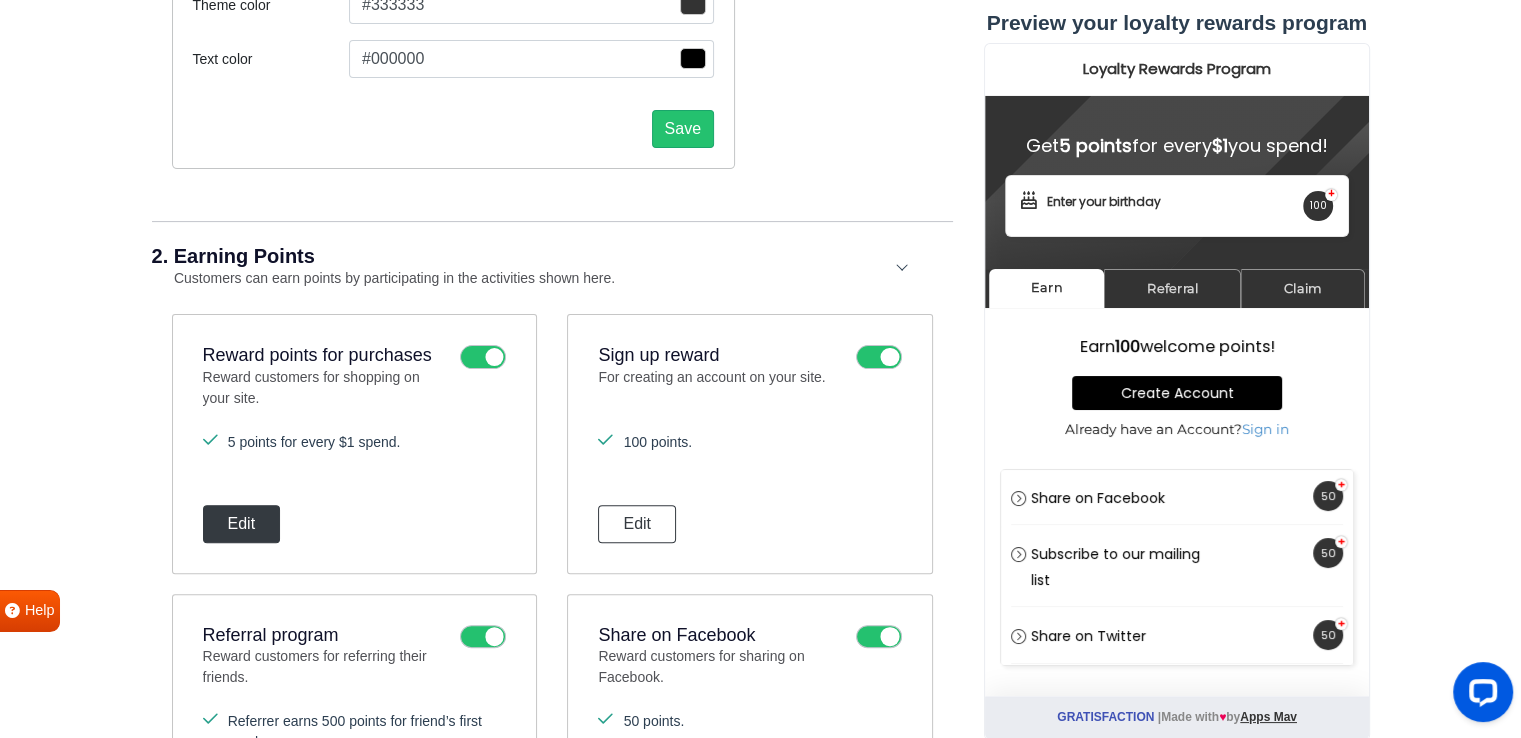 click on "Edit" at bounding box center (242, 524) 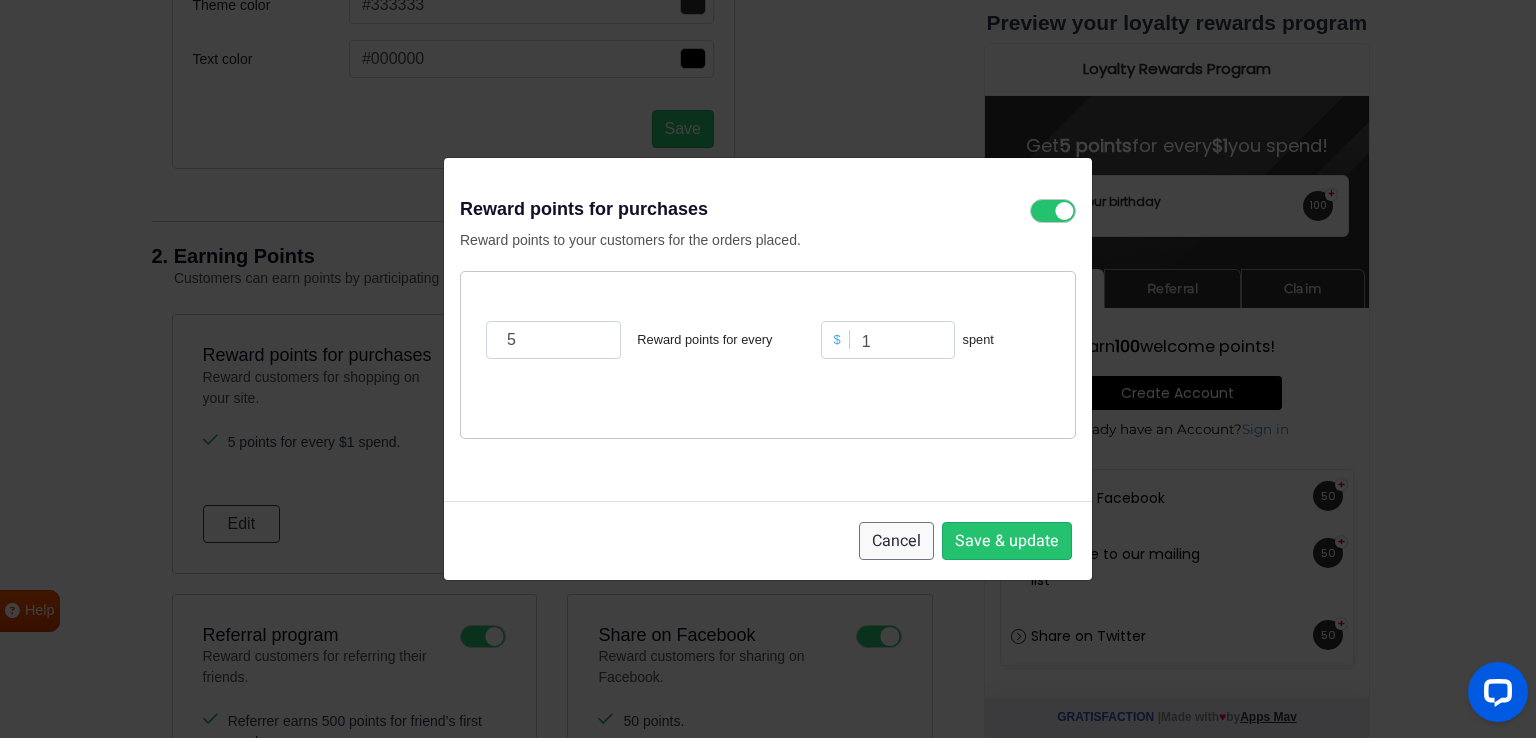 click on "Cancel" at bounding box center [896, 541] 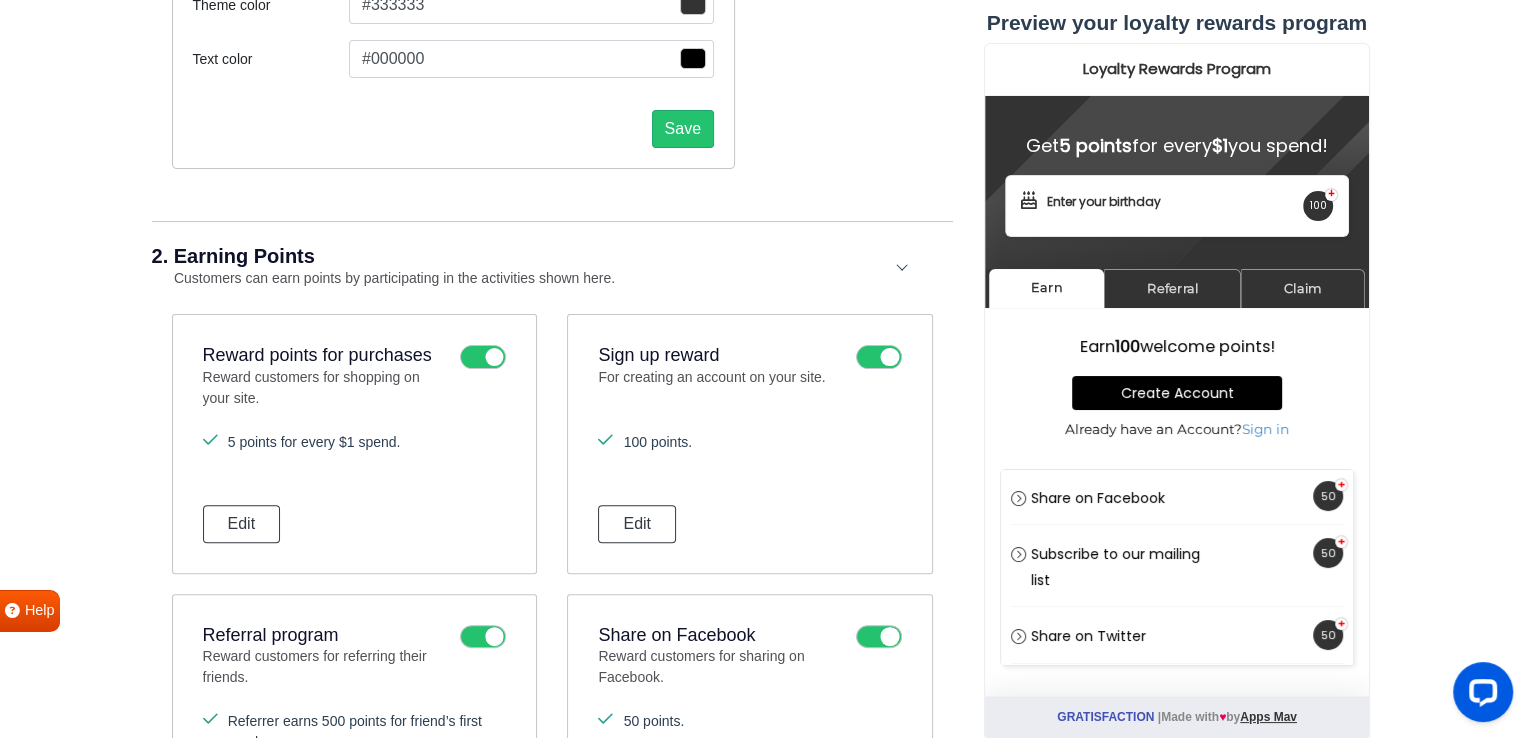 click at bounding box center [483, 357] 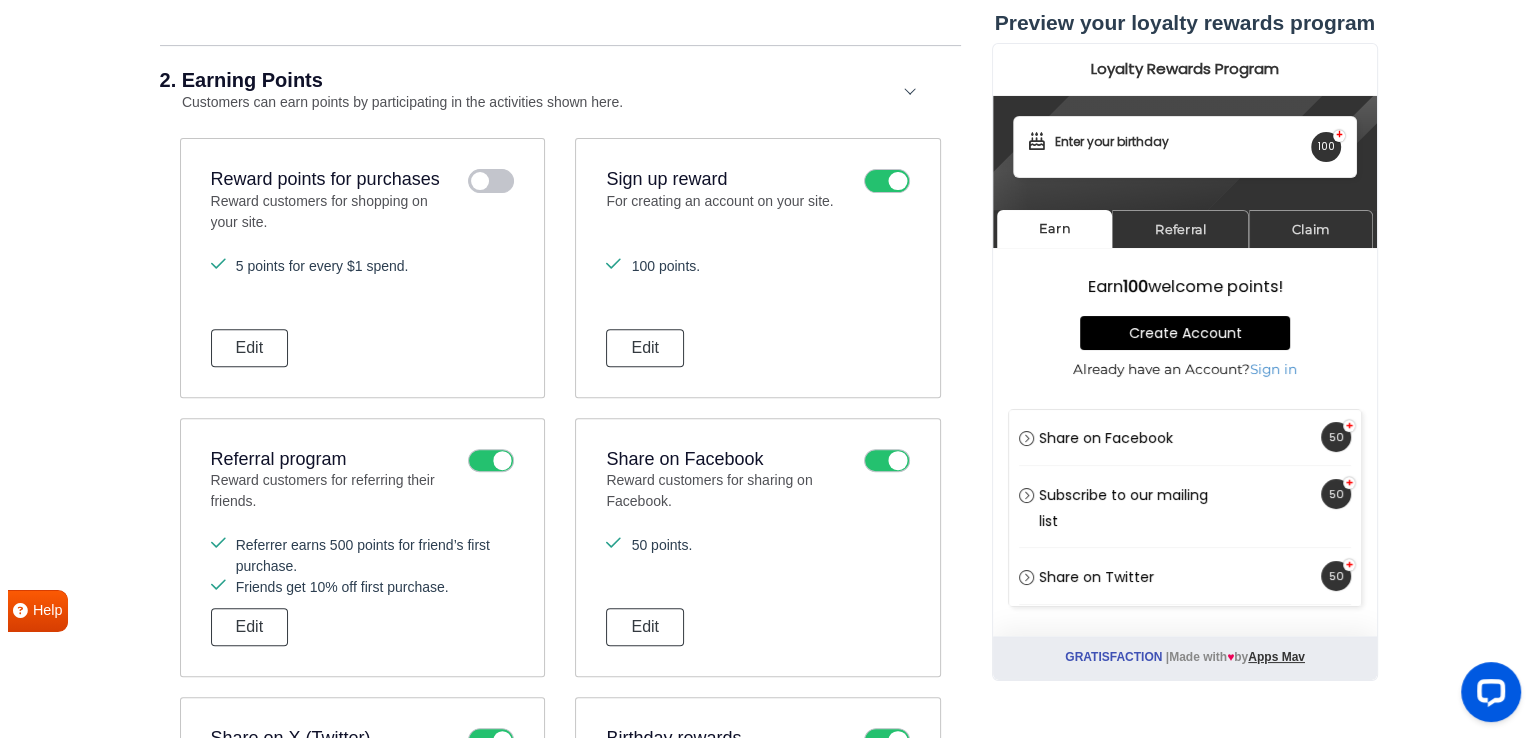 scroll, scrollTop: 804, scrollLeft: 0, axis: vertical 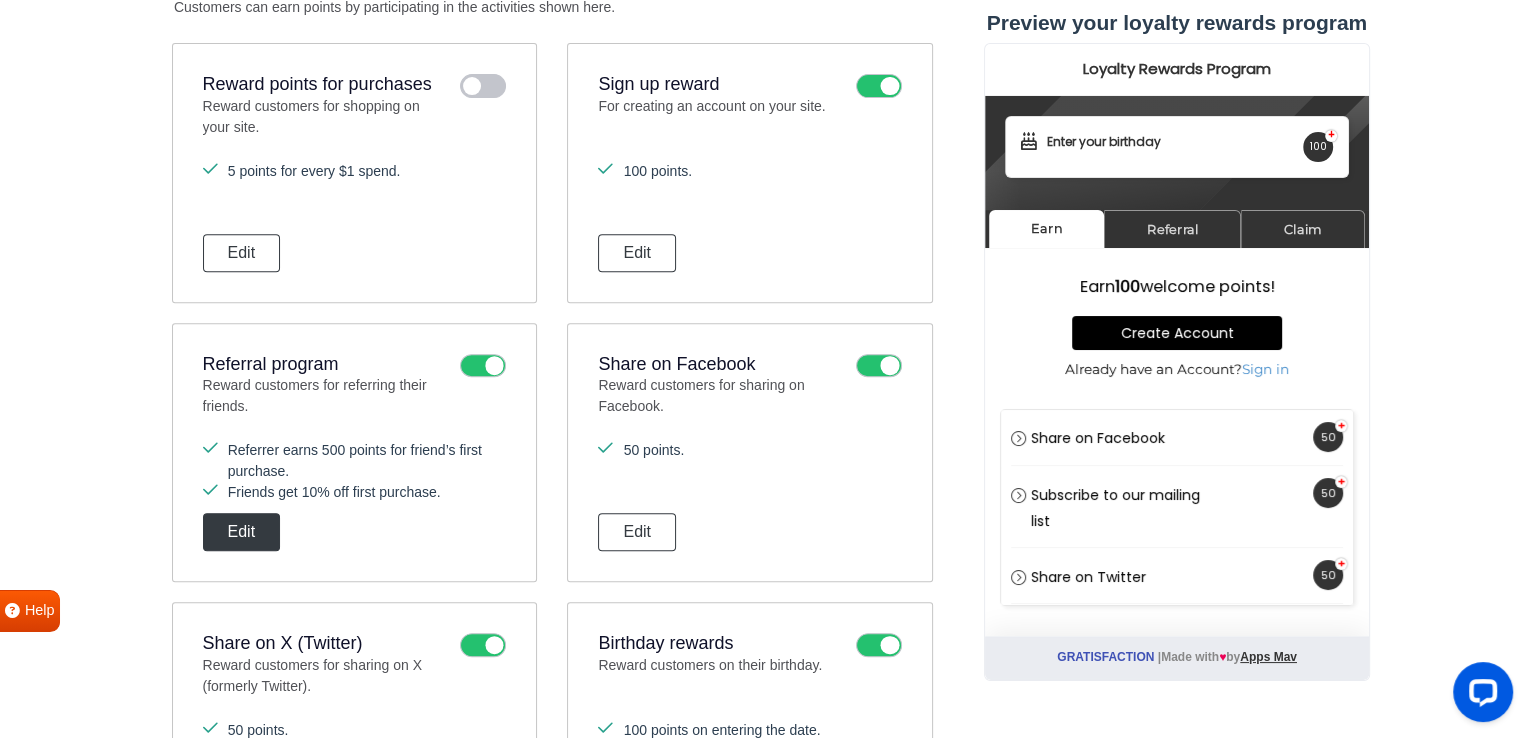click on "Edit" at bounding box center (242, 532) 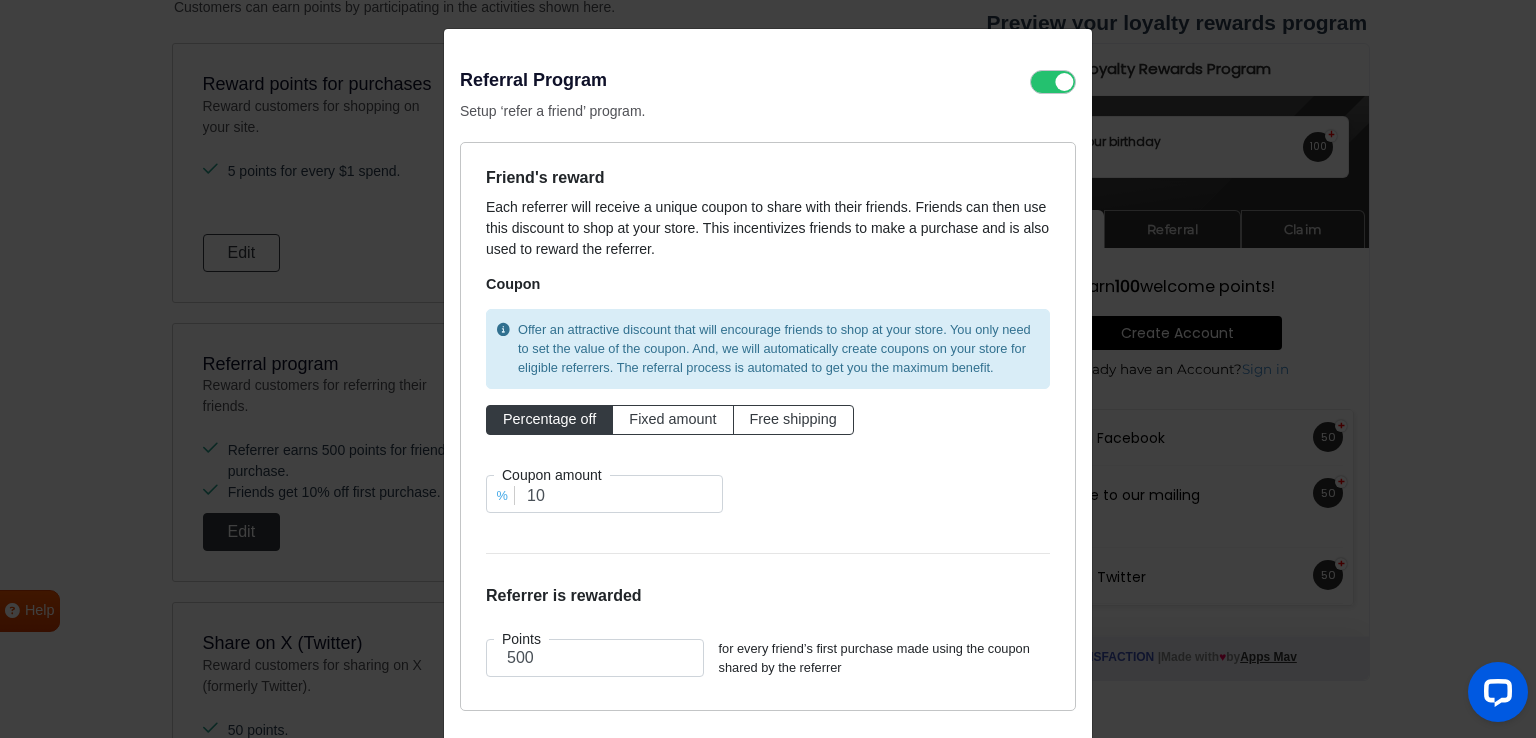scroll, scrollTop: 0, scrollLeft: 0, axis: both 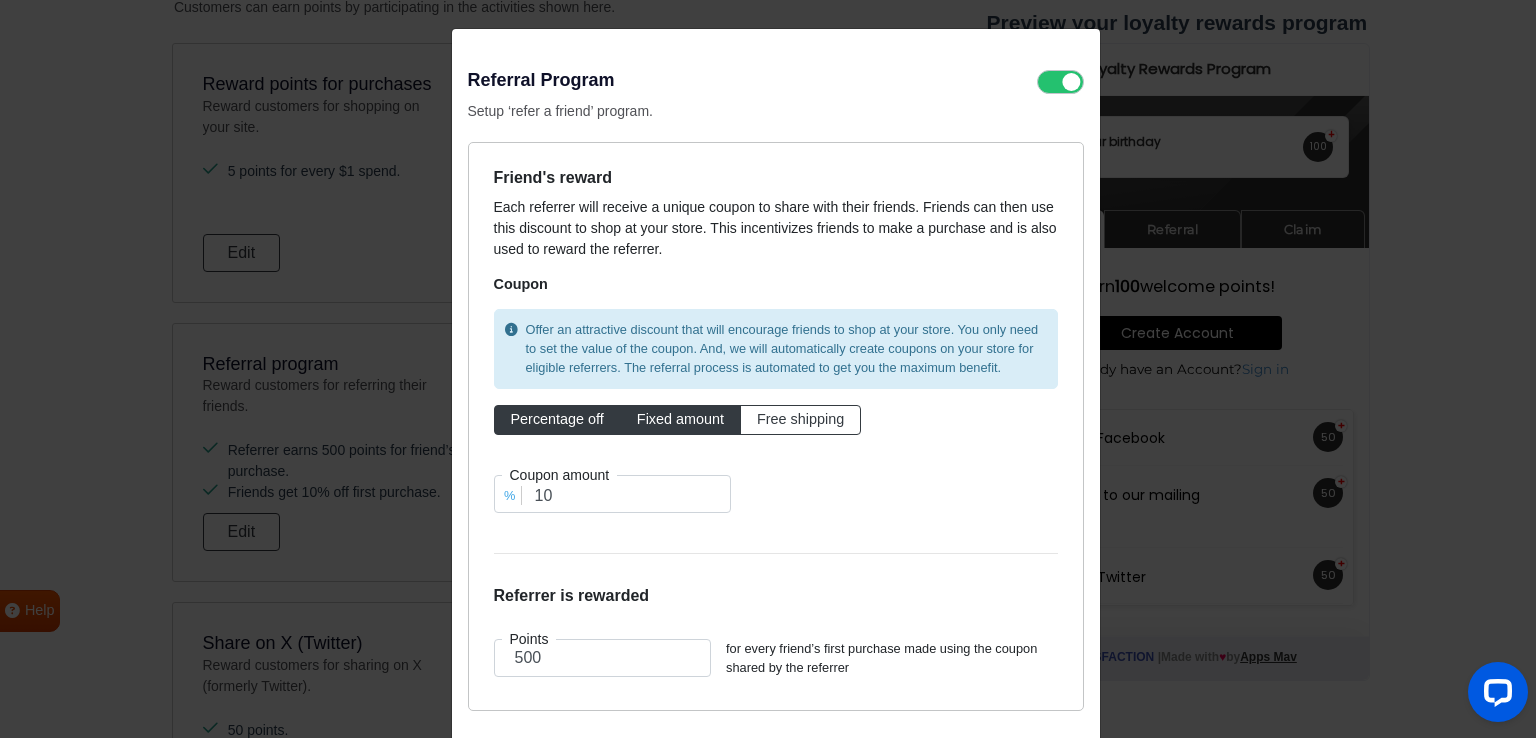 click on "Fixed amount" at bounding box center [680, 419] 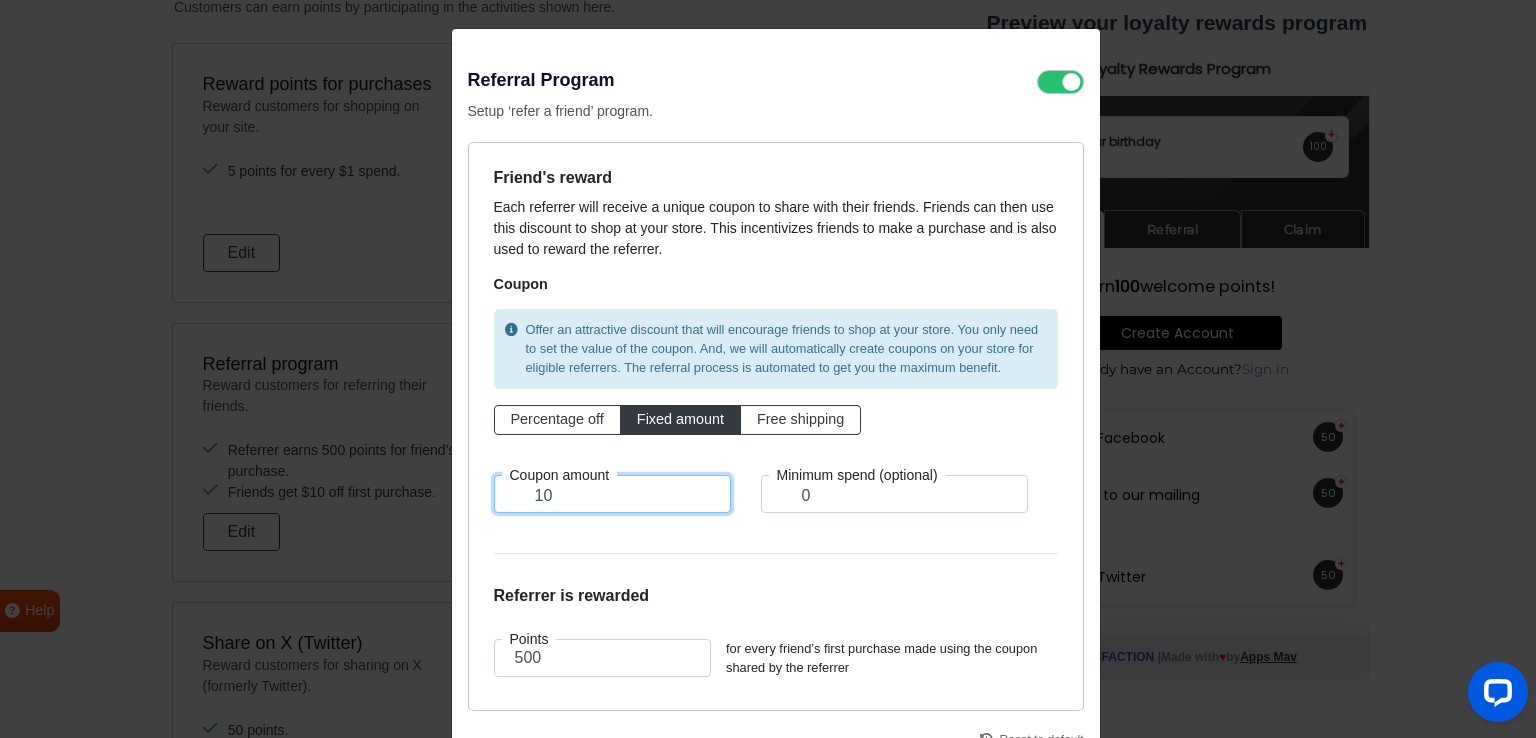 click on "10" at bounding box center [612, 494] 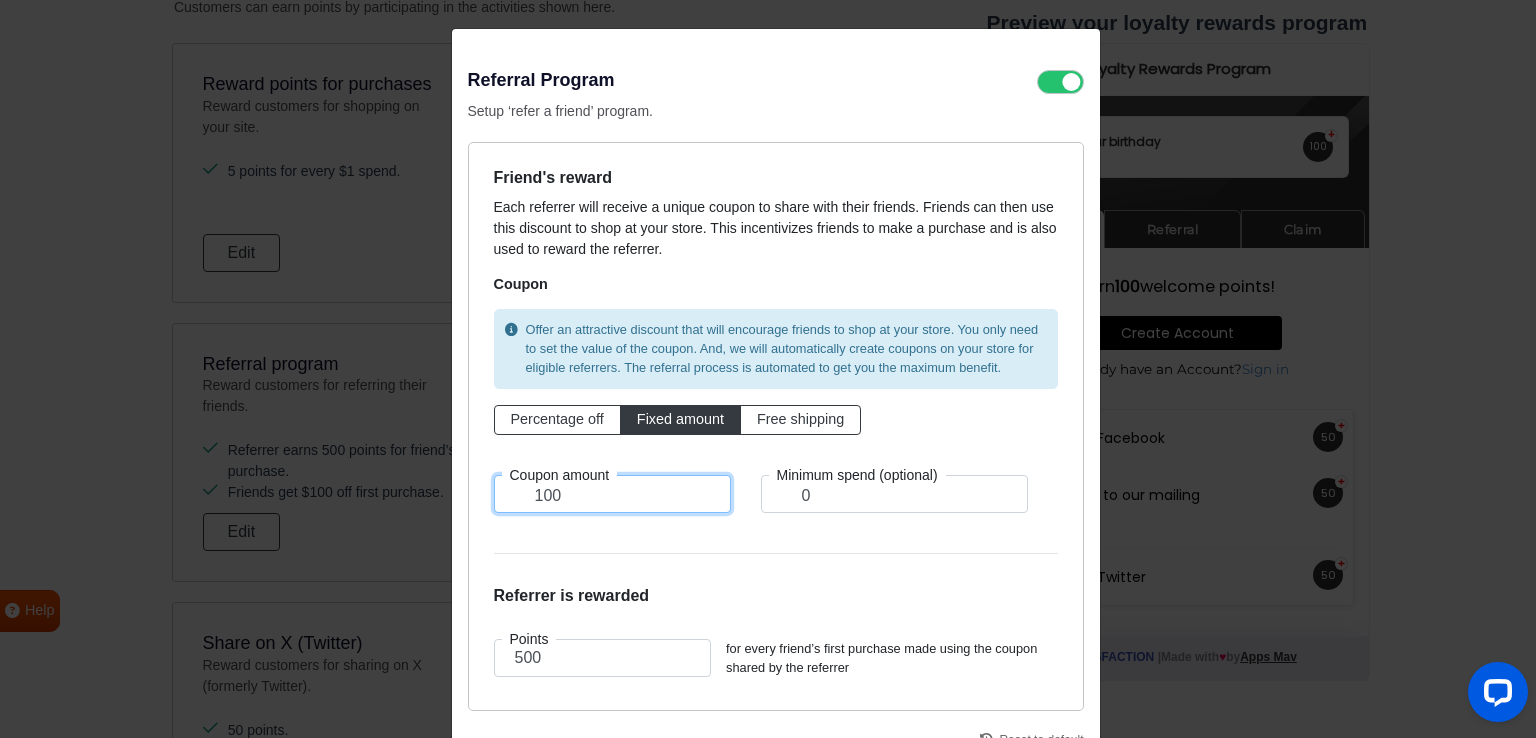 scroll, scrollTop: 92, scrollLeft: 0, axis: vertical 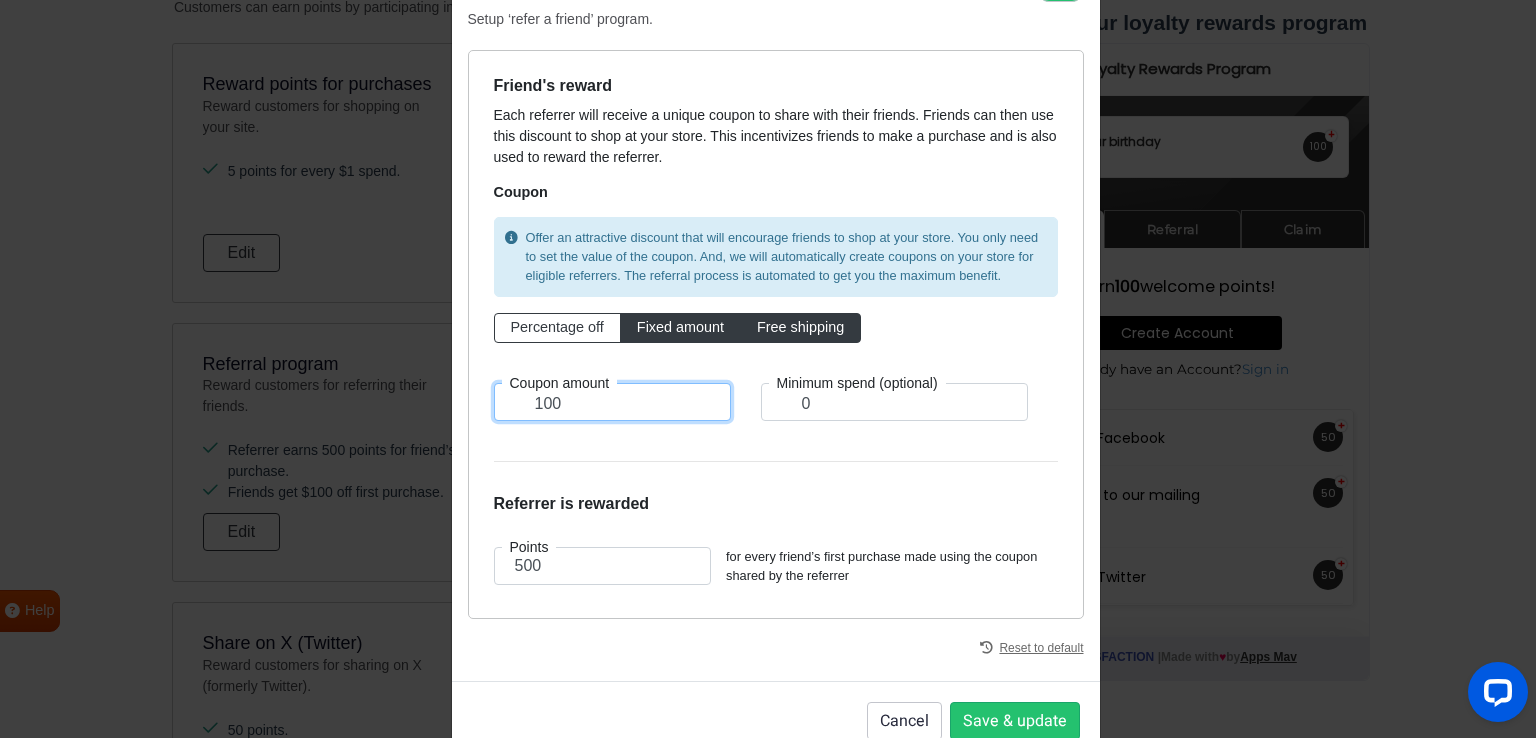 type on "100" 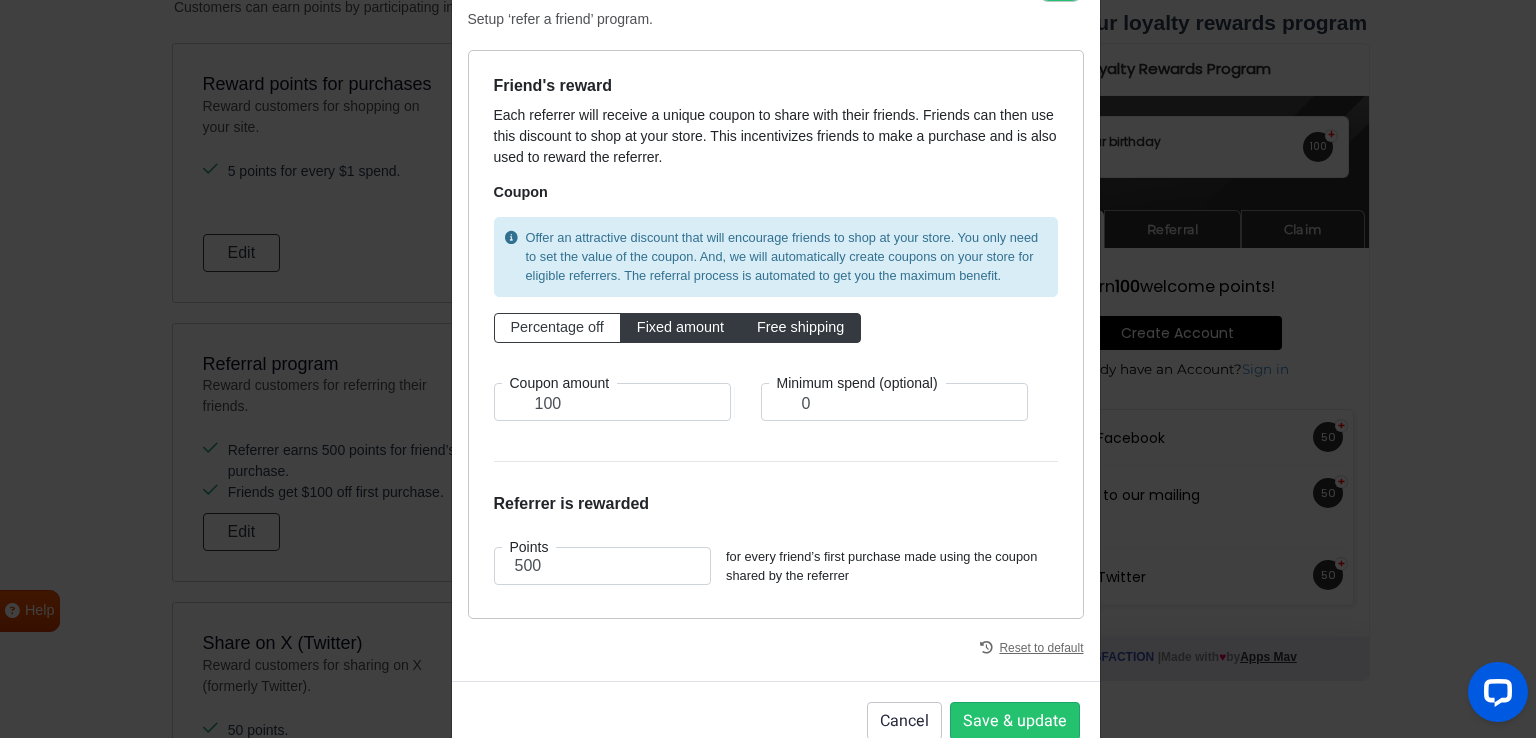 click on "Free shipping" at bounding box center (800, 328) 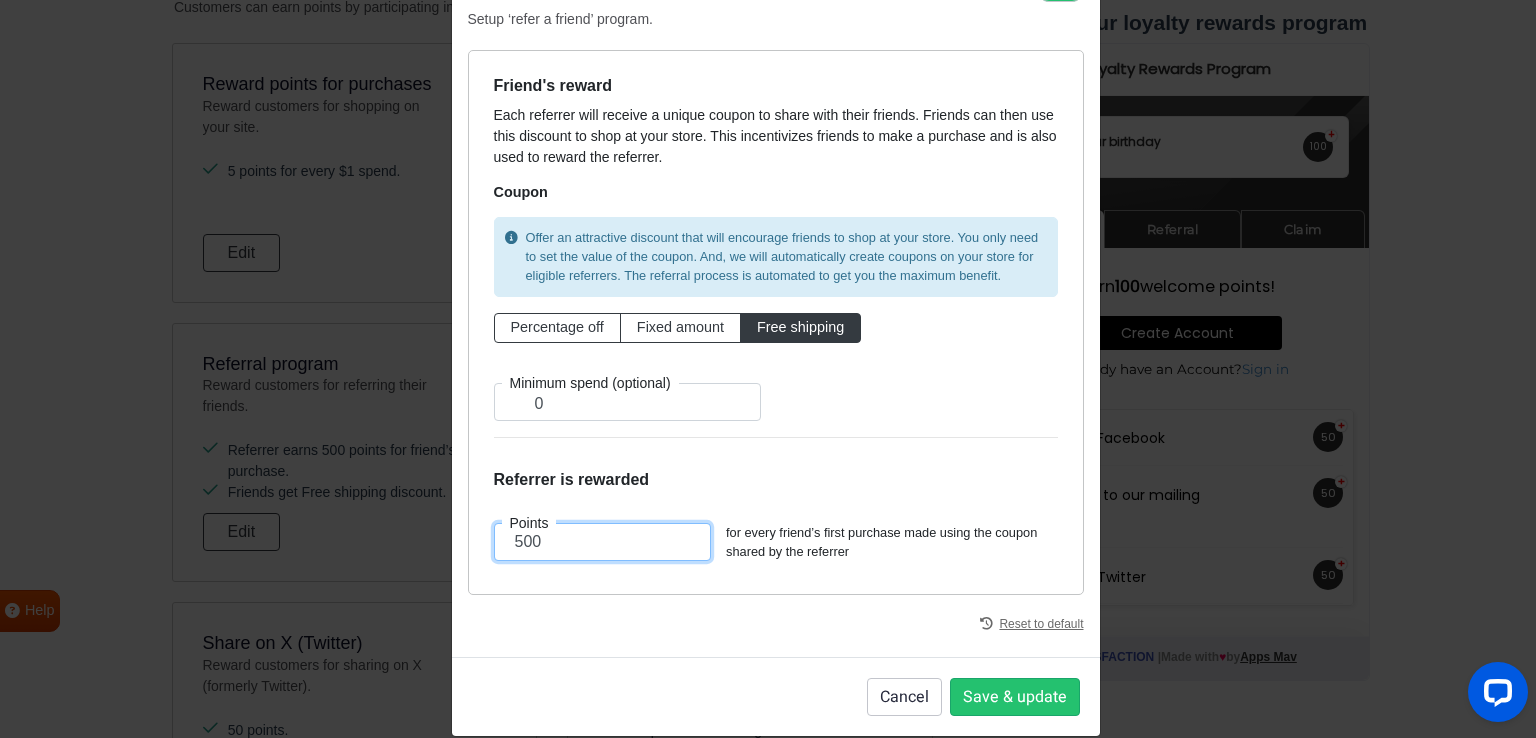 click on "500" at bounding box center [603, 542] 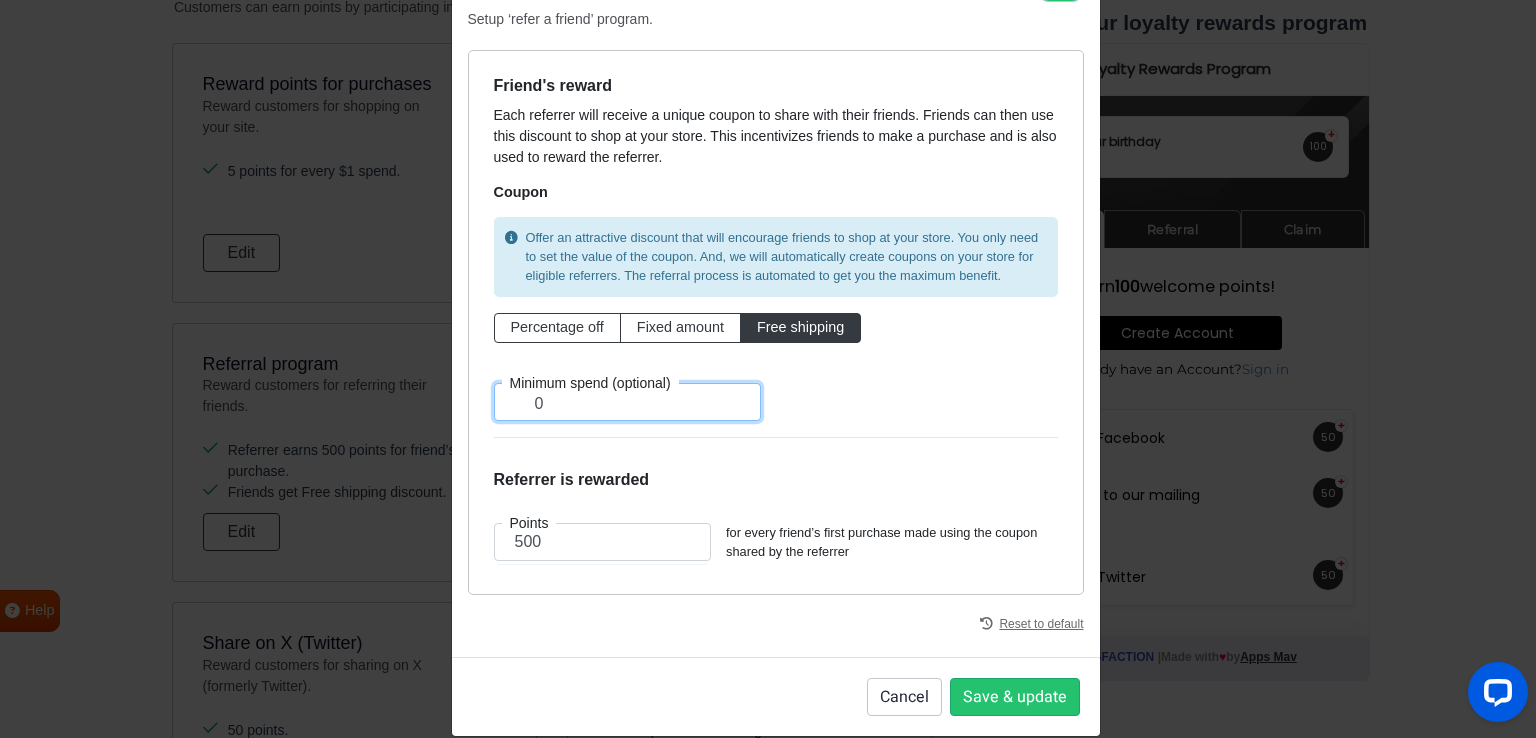 click on "0" at bounding box center (627, 402) 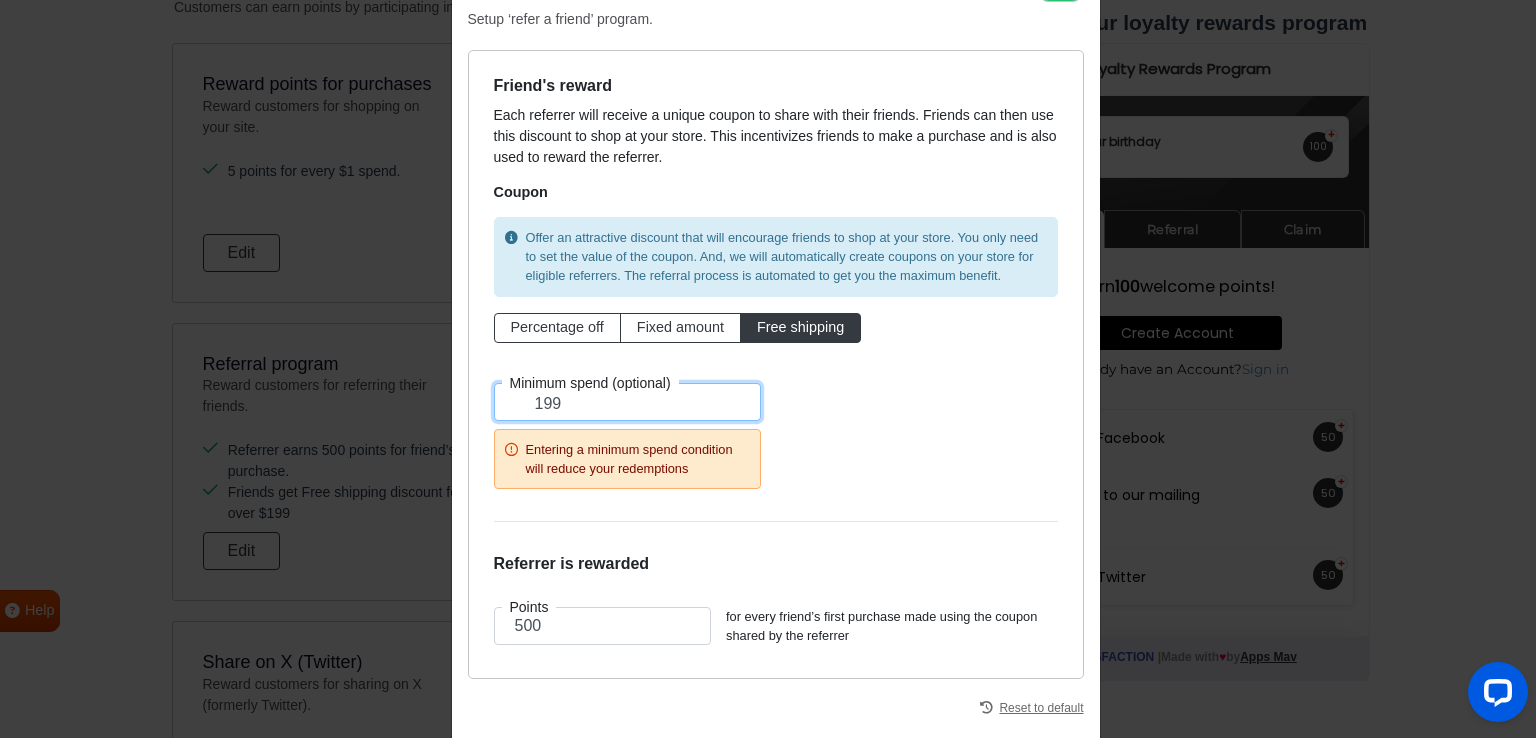 type on "199" 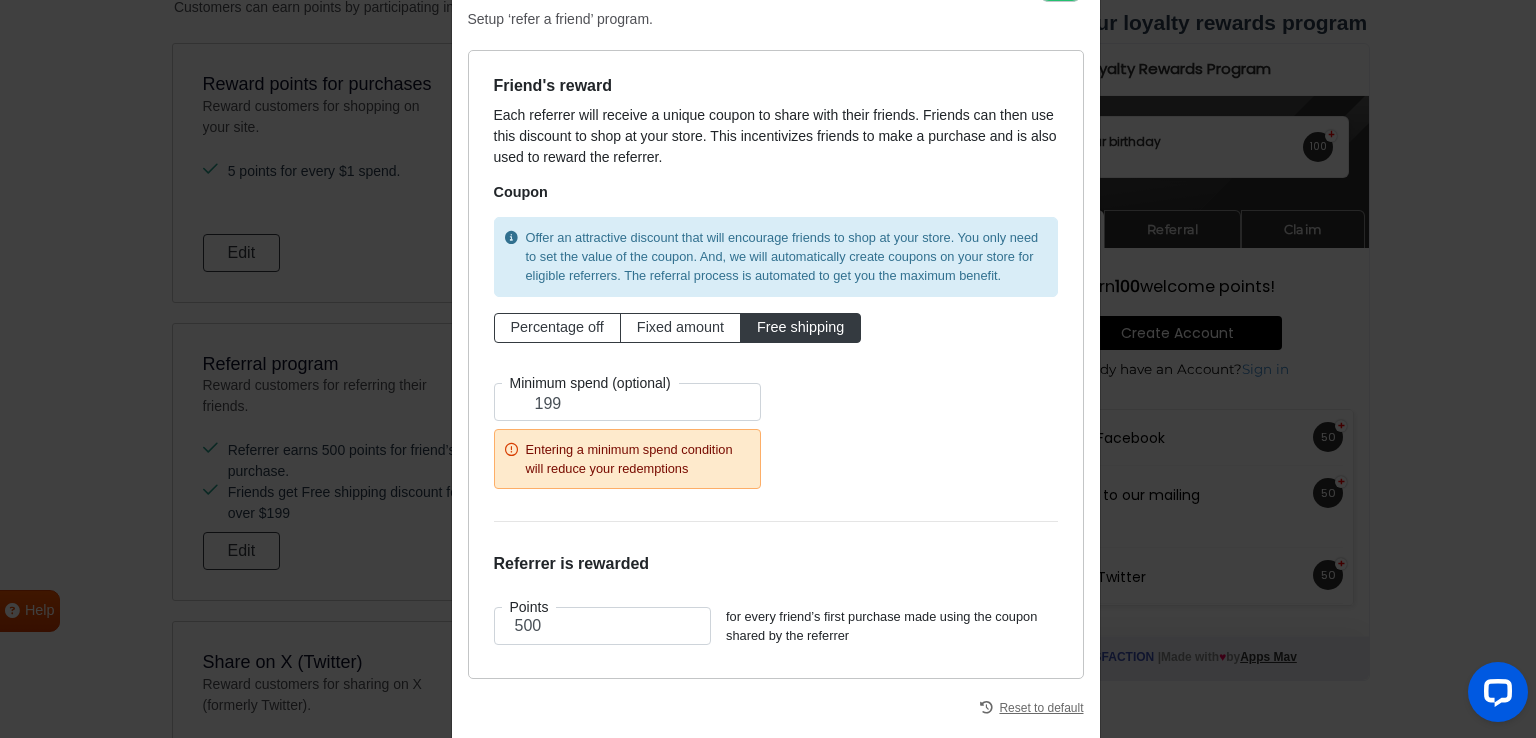 click on "Offer an attractive discount that will encourage friends to shop at your store. You only need to set the value of the coupon. And, we will automatically create coupons on your store for eligible referrers. The referral process is automated to get you the maximum benefit.  Percentage off Fixed amount Free shipping Minimum spend (optional) 199  Entering a minimum spend condition will reduce your redemptions" at bounding box center (776, 357) 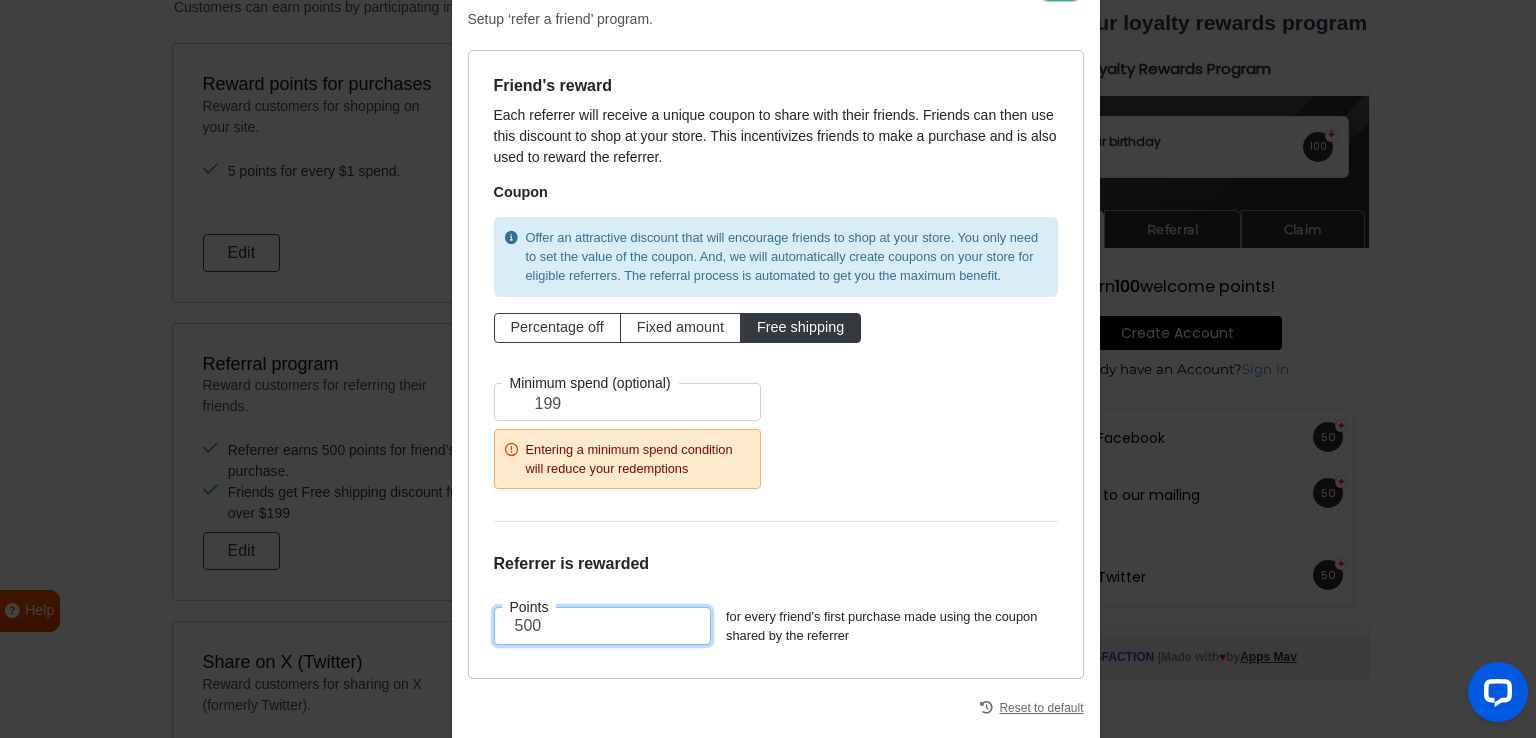 click on "500" at bounding box center (603, 626) 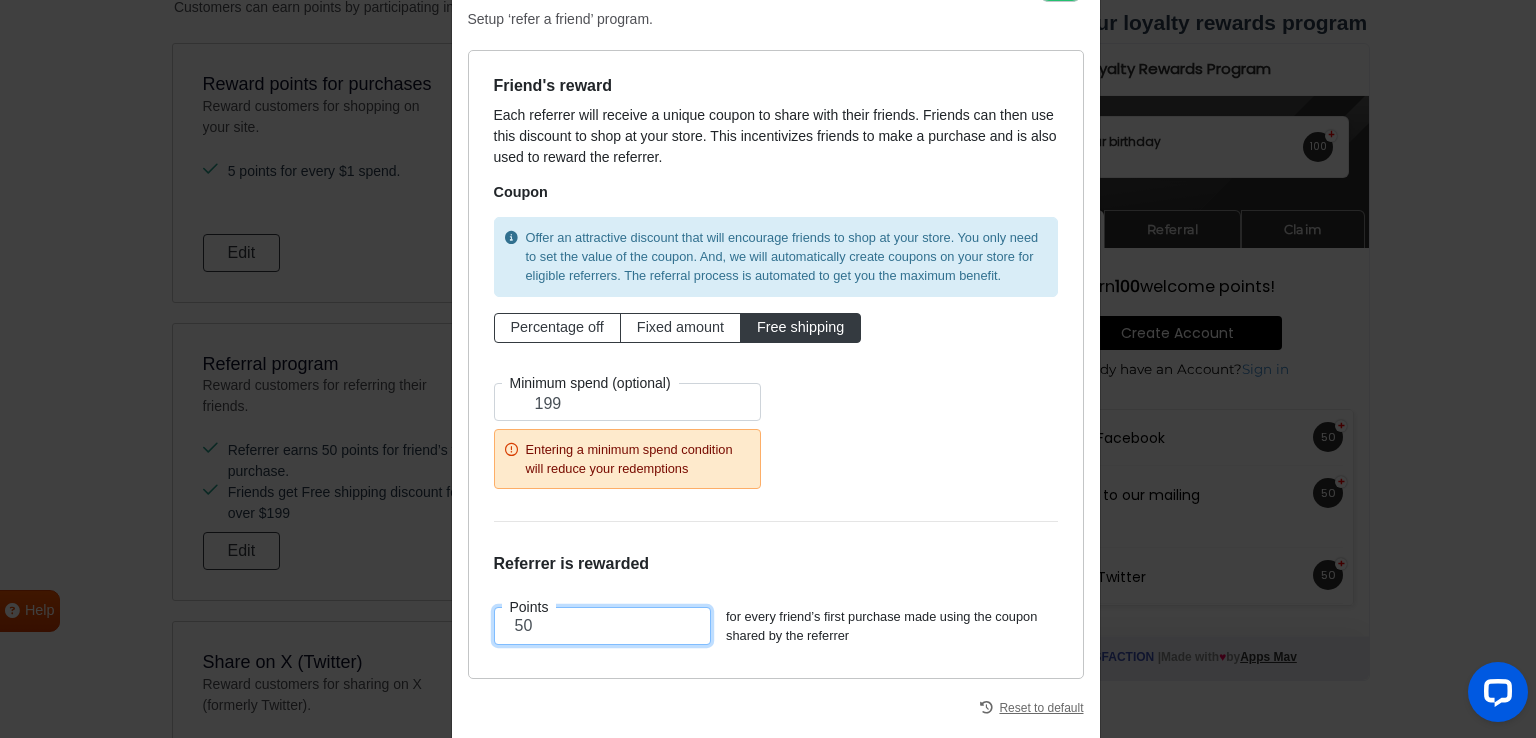 type on "5" 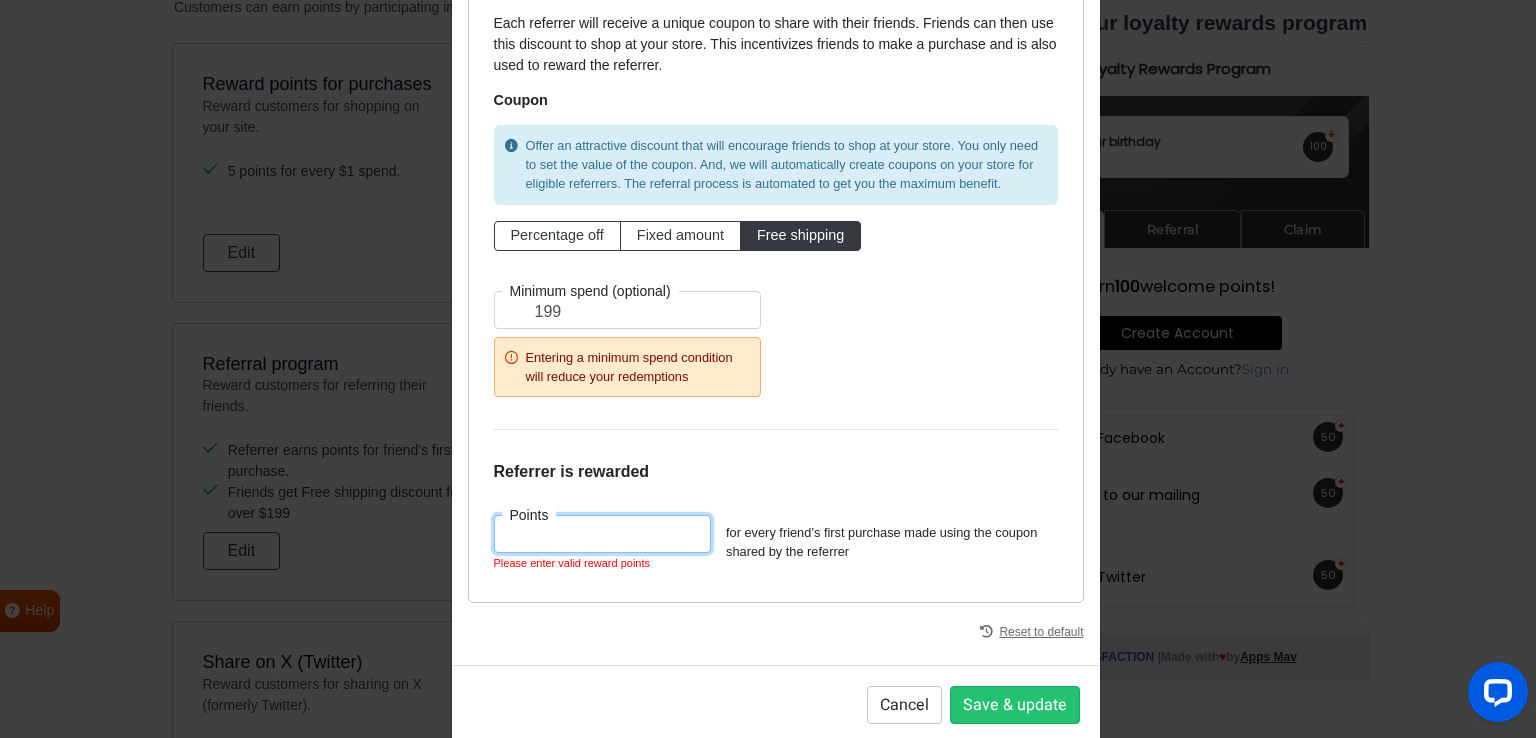 scroll, scrollTop: 216, scrollLeft: 0, axis: vertical 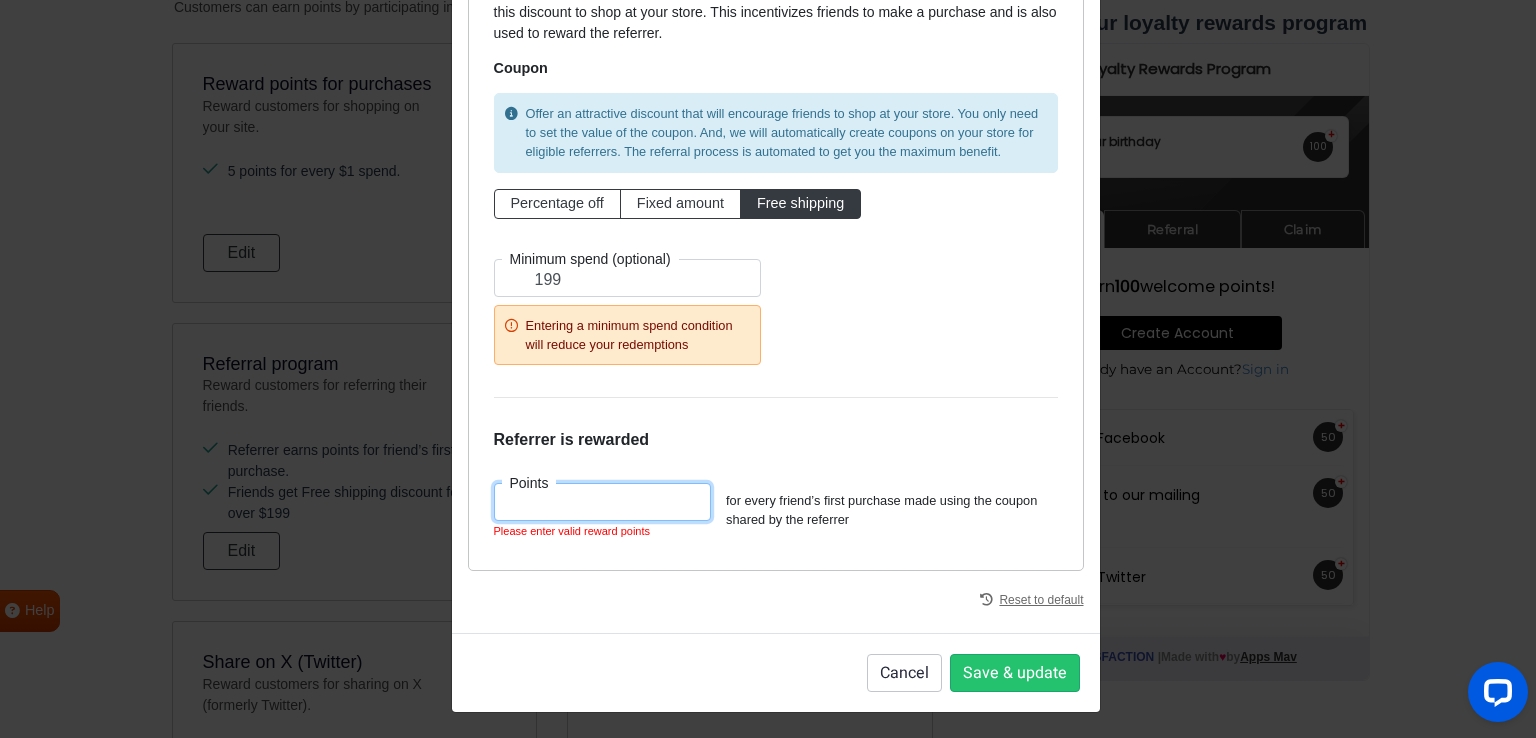 click at bounding box center (603, 502) 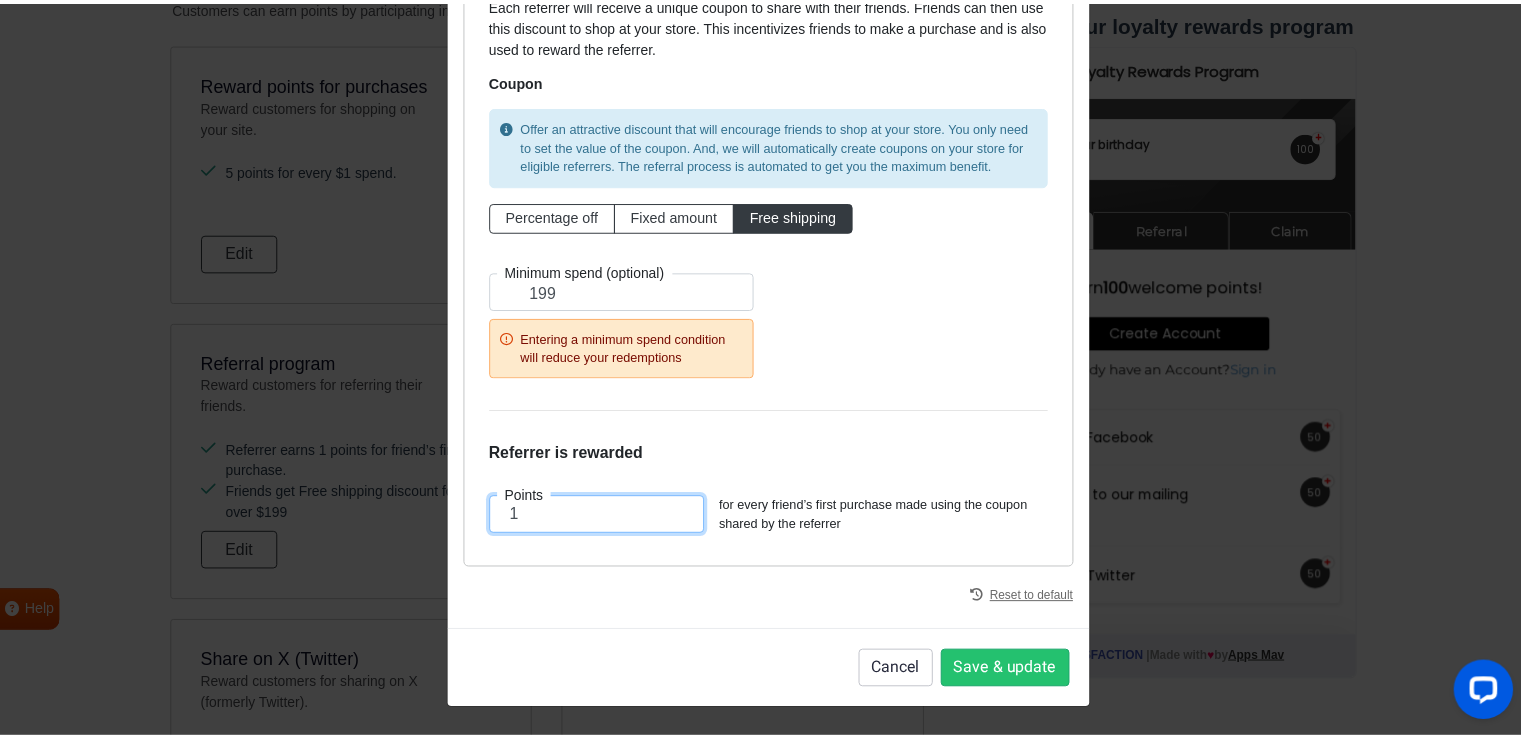 scroll, scrollTop: 200, scrollLeft: 0, axis: vertical 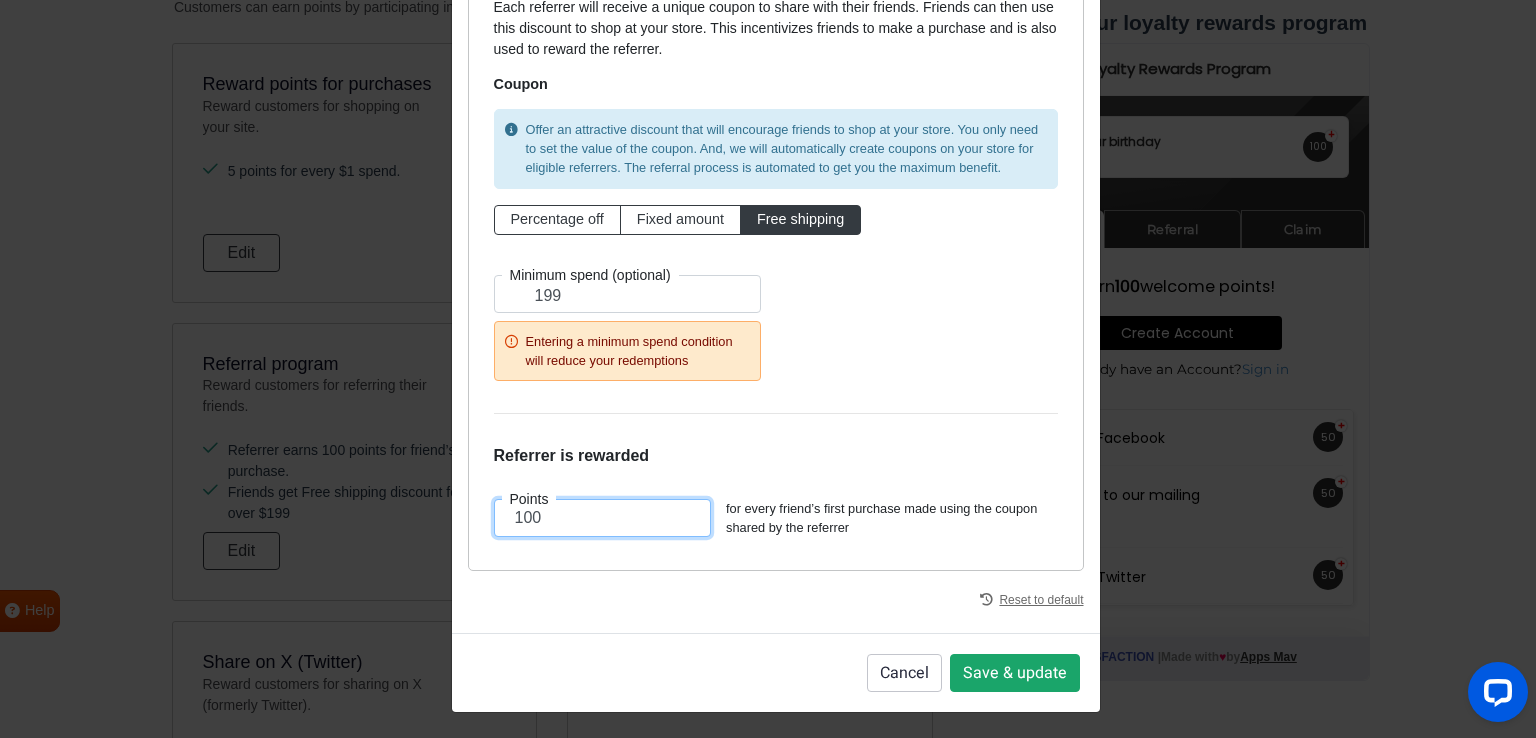 type on "100" 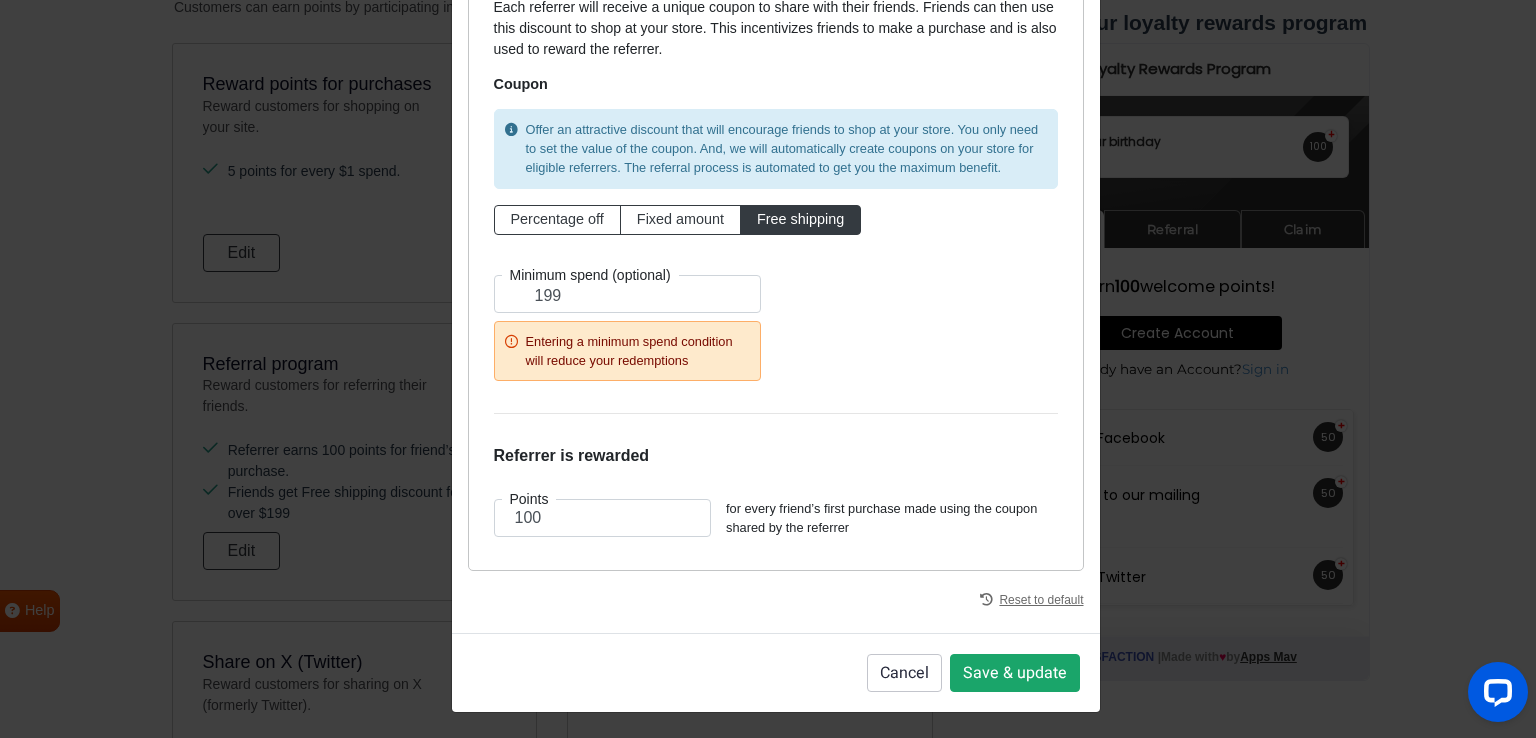 click on "Save & update" at bounding box center [1015, 673] 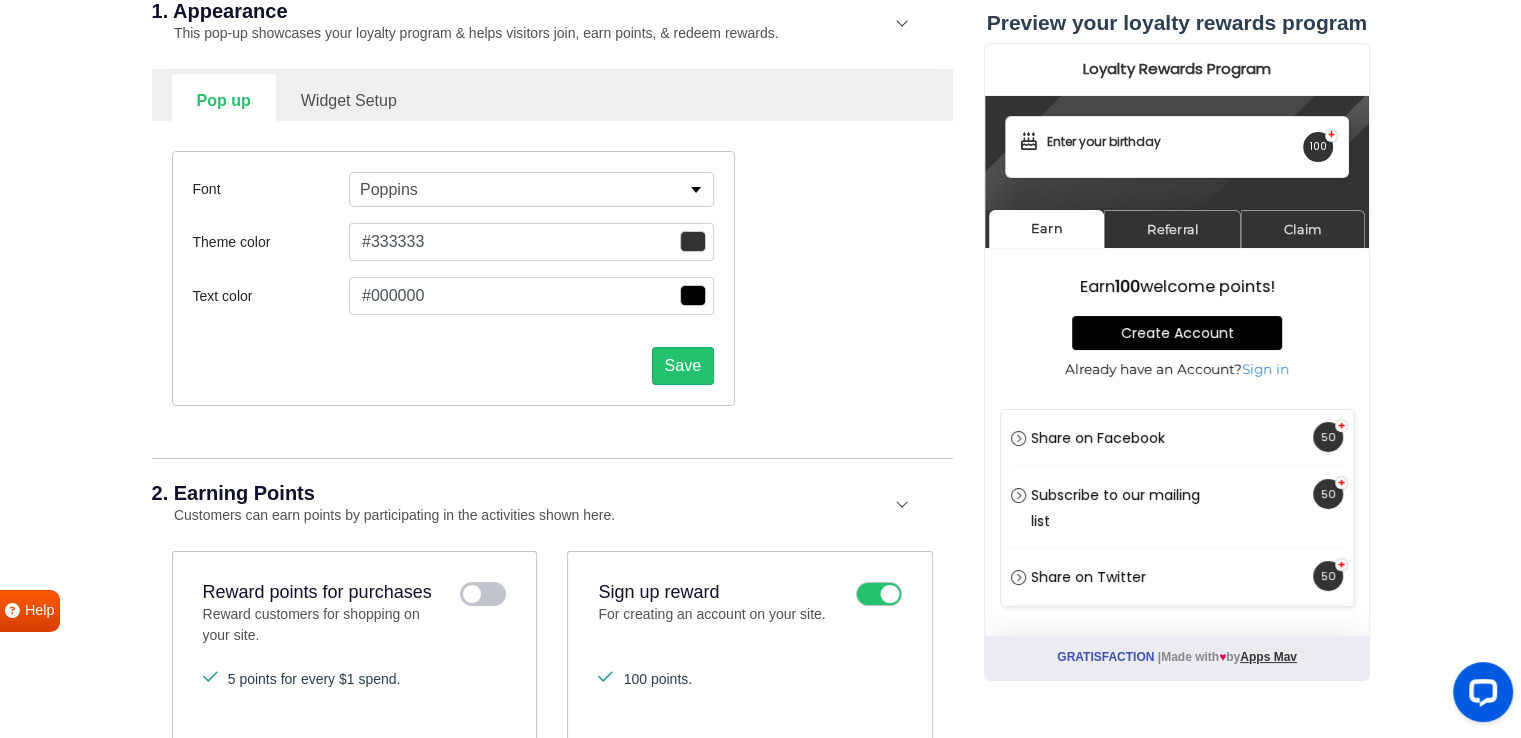 scroll, scrollTop: 296, scrollLeft: 0, axis: vertical 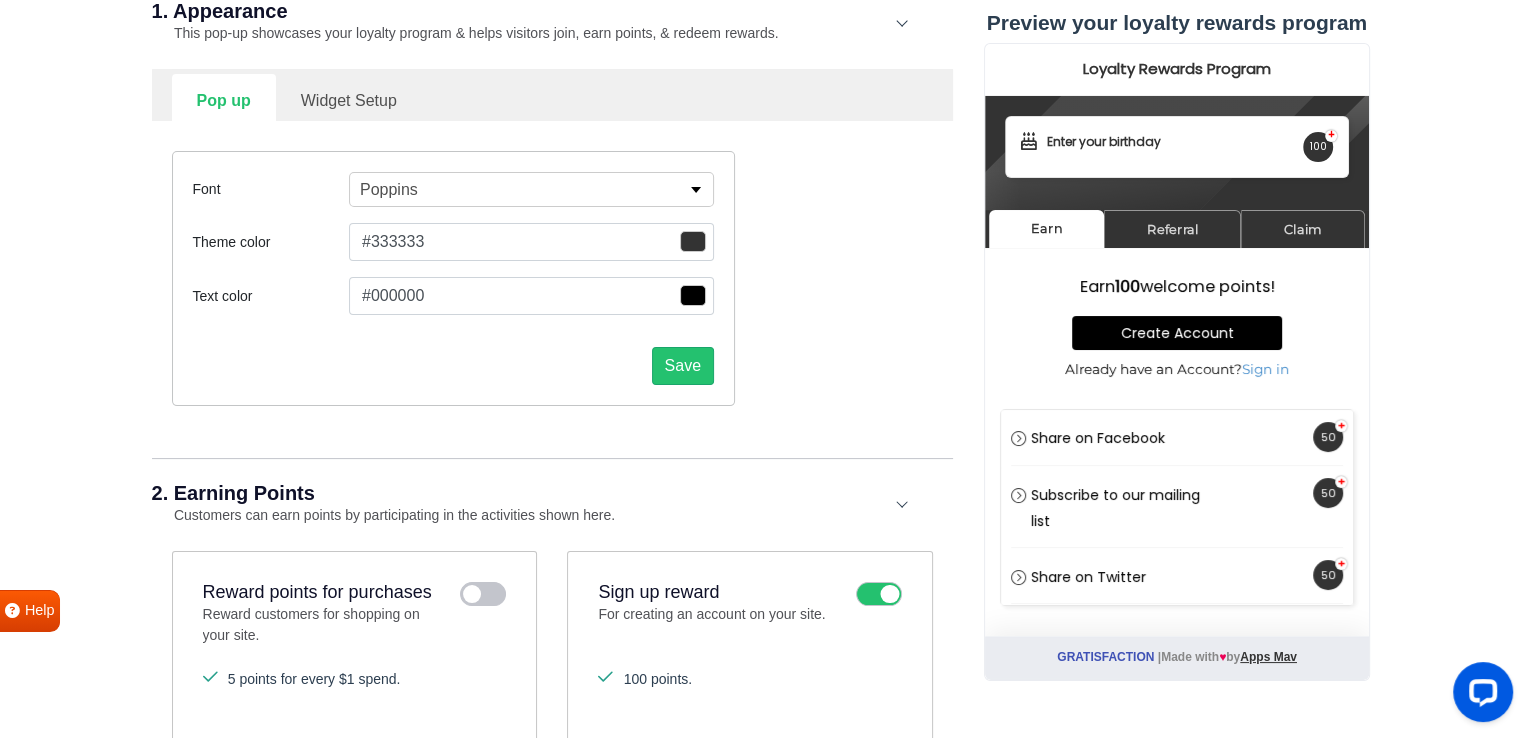 click on "Widget Setup" at bounding box center (349, 98) 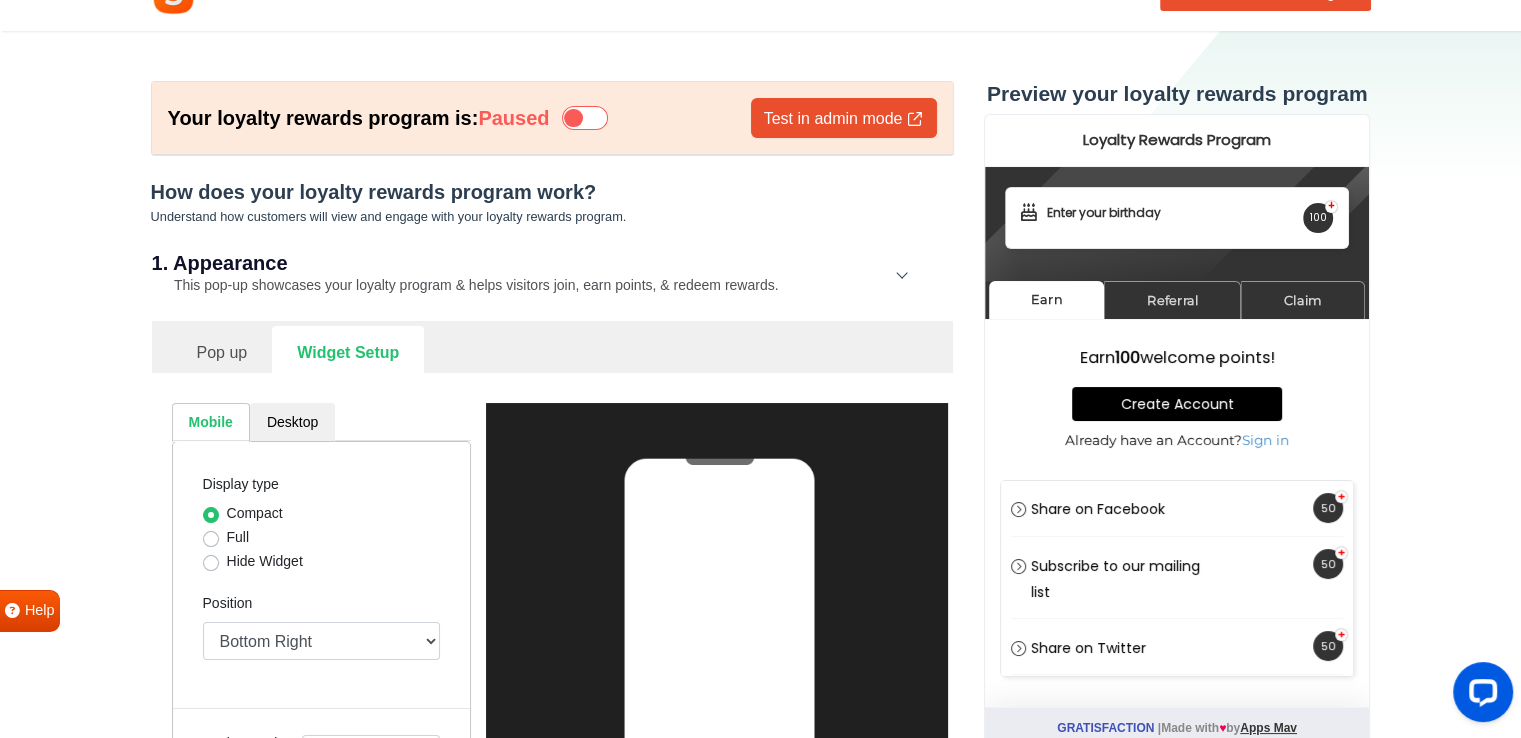 scroll, scrollTop: 0, scrollLeft: 0, axis: both 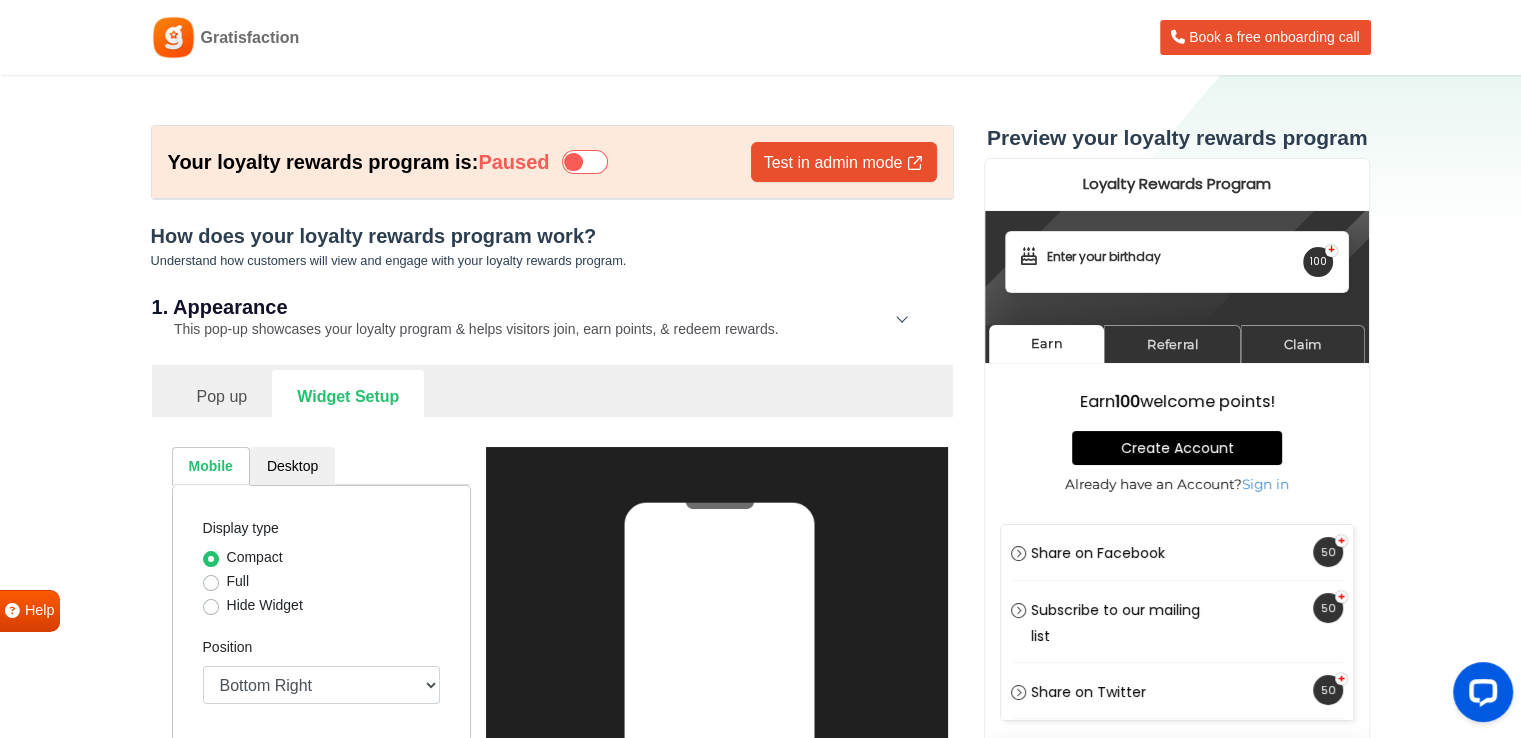 click at bounding box center [585, 162] 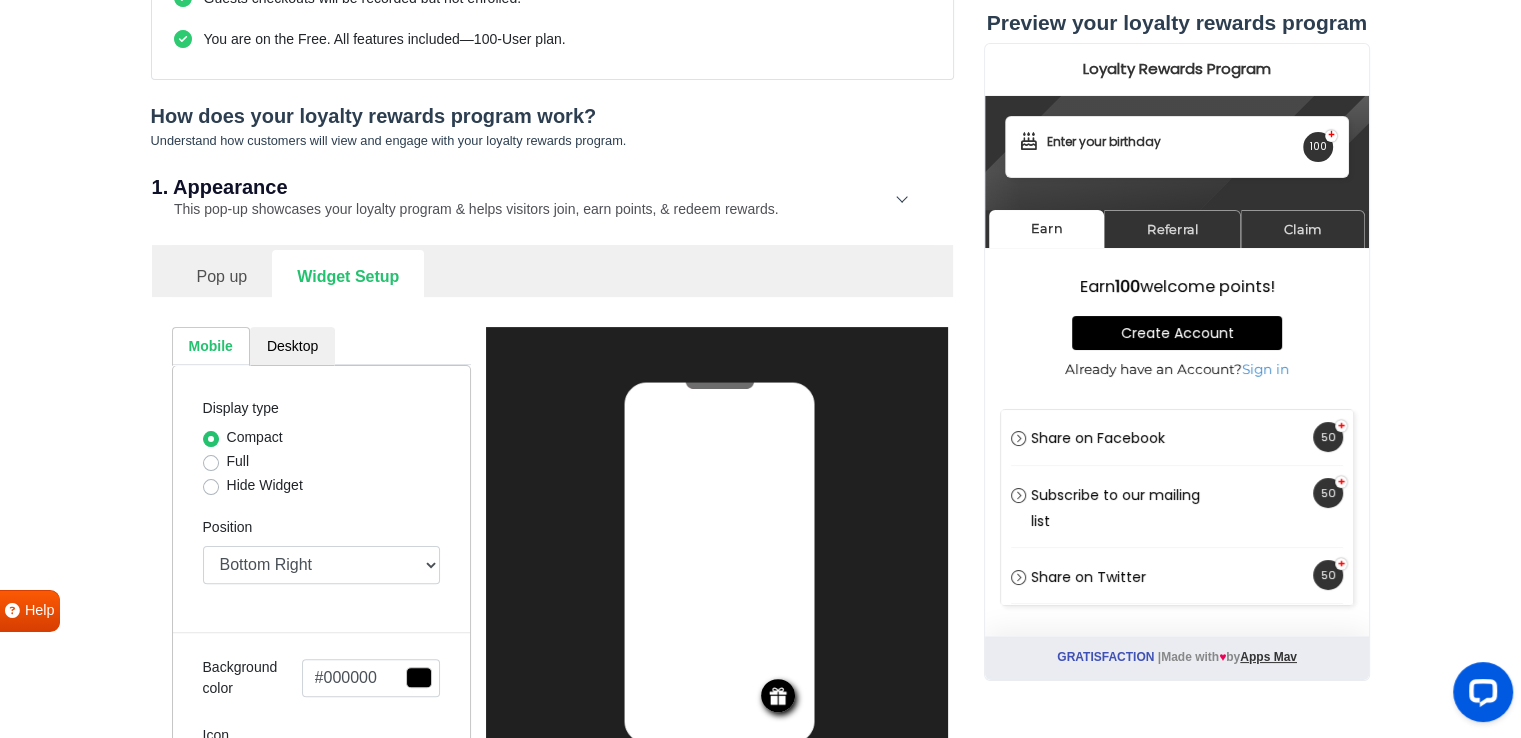 scroll, scrollTop: 403, scrollLeft: 0, axis: vertical 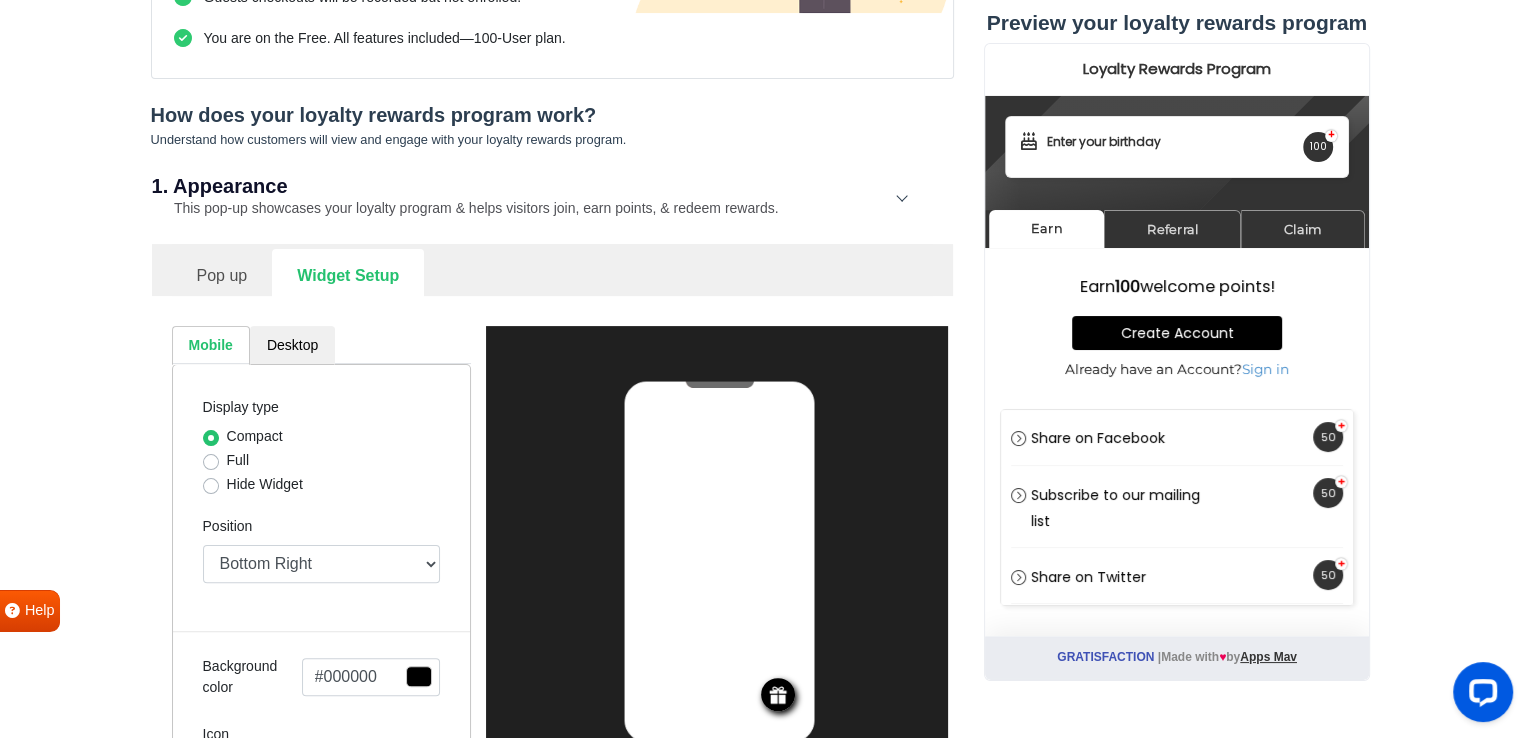 click on "1. Appearance This pop-up showcases your loyalty program & helps visitors join, earn points, & redeem rewards." at bounding box center (552, 198) 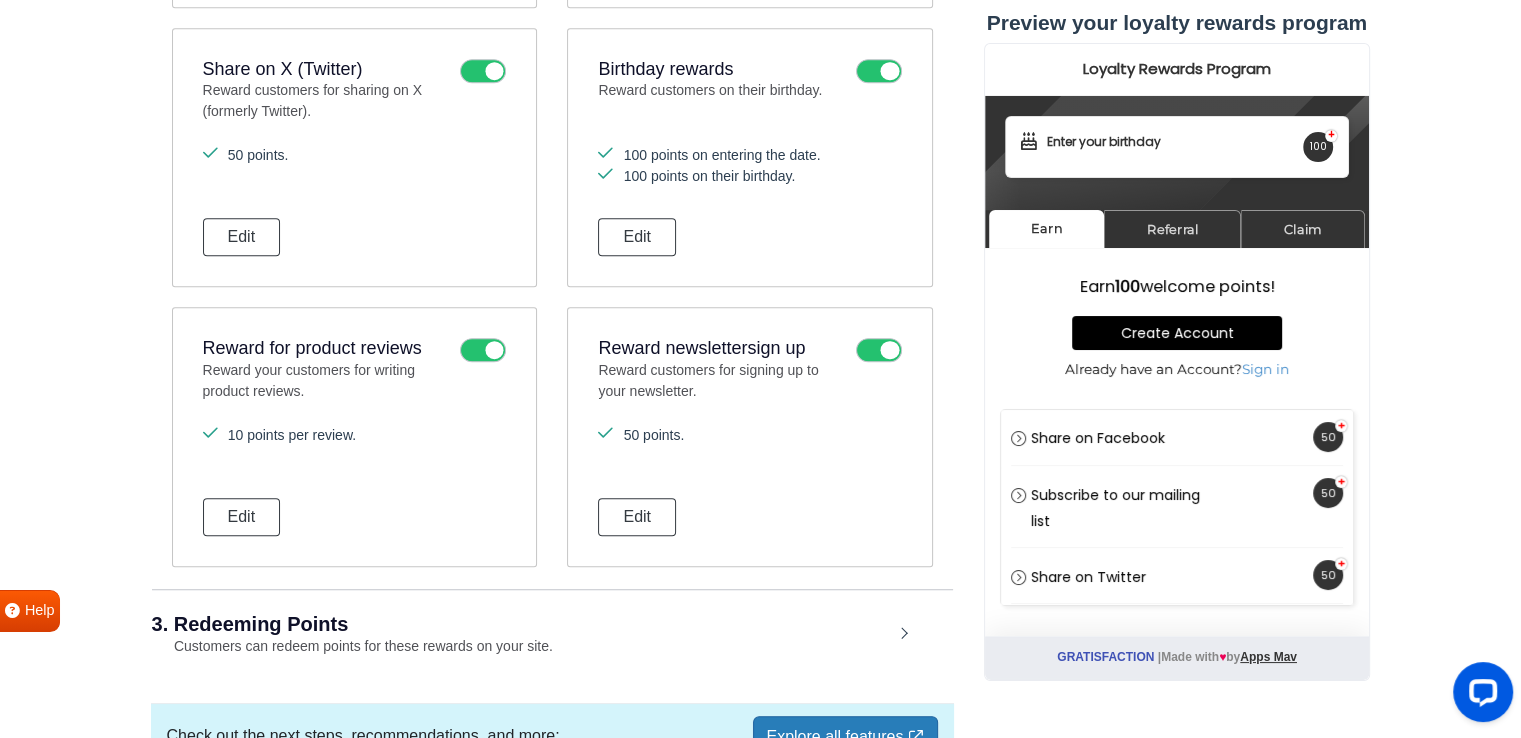 scroll, scrollTop: 1416, scrollLeft: 0, axis: vertical 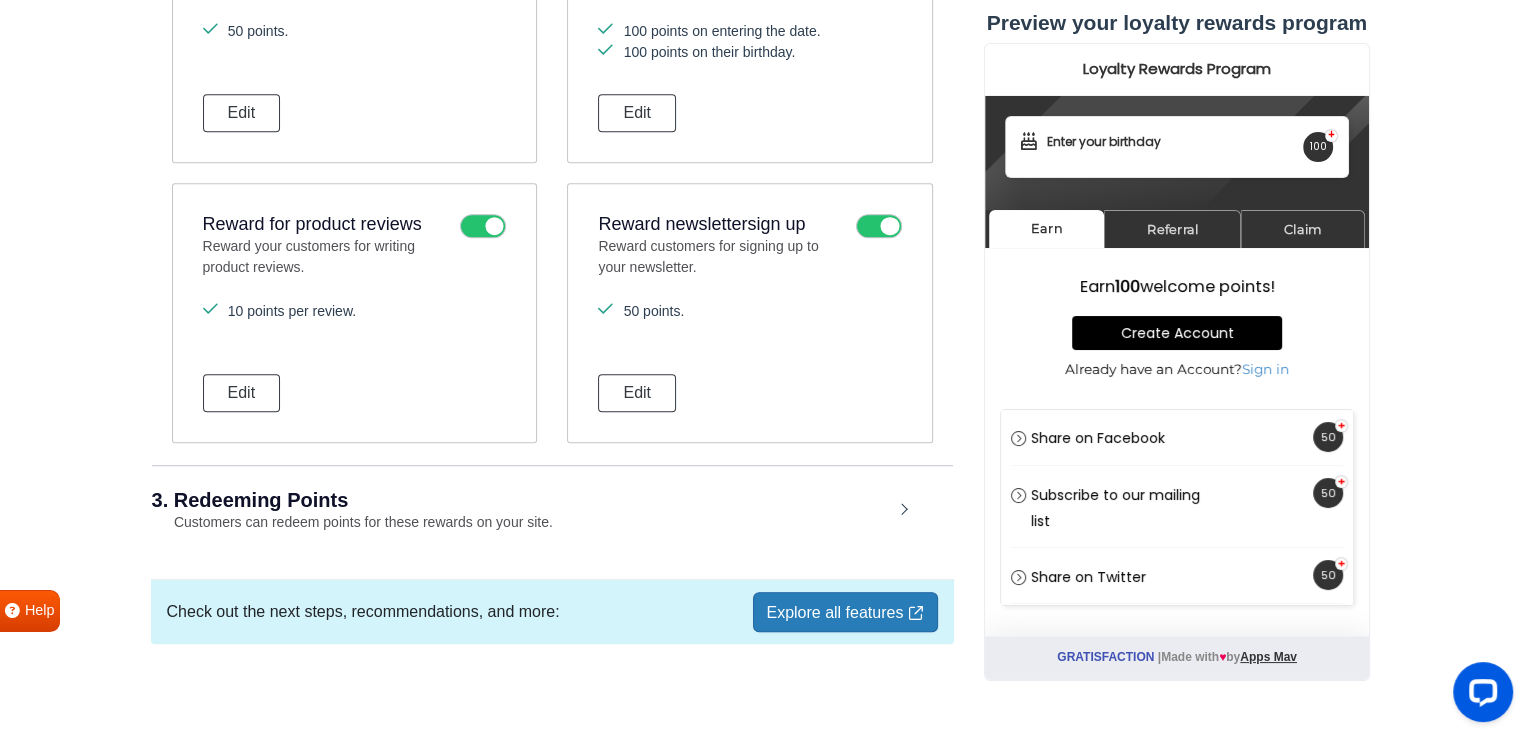 click on "3. Redeeming Points" at bounding box center [522, 500] 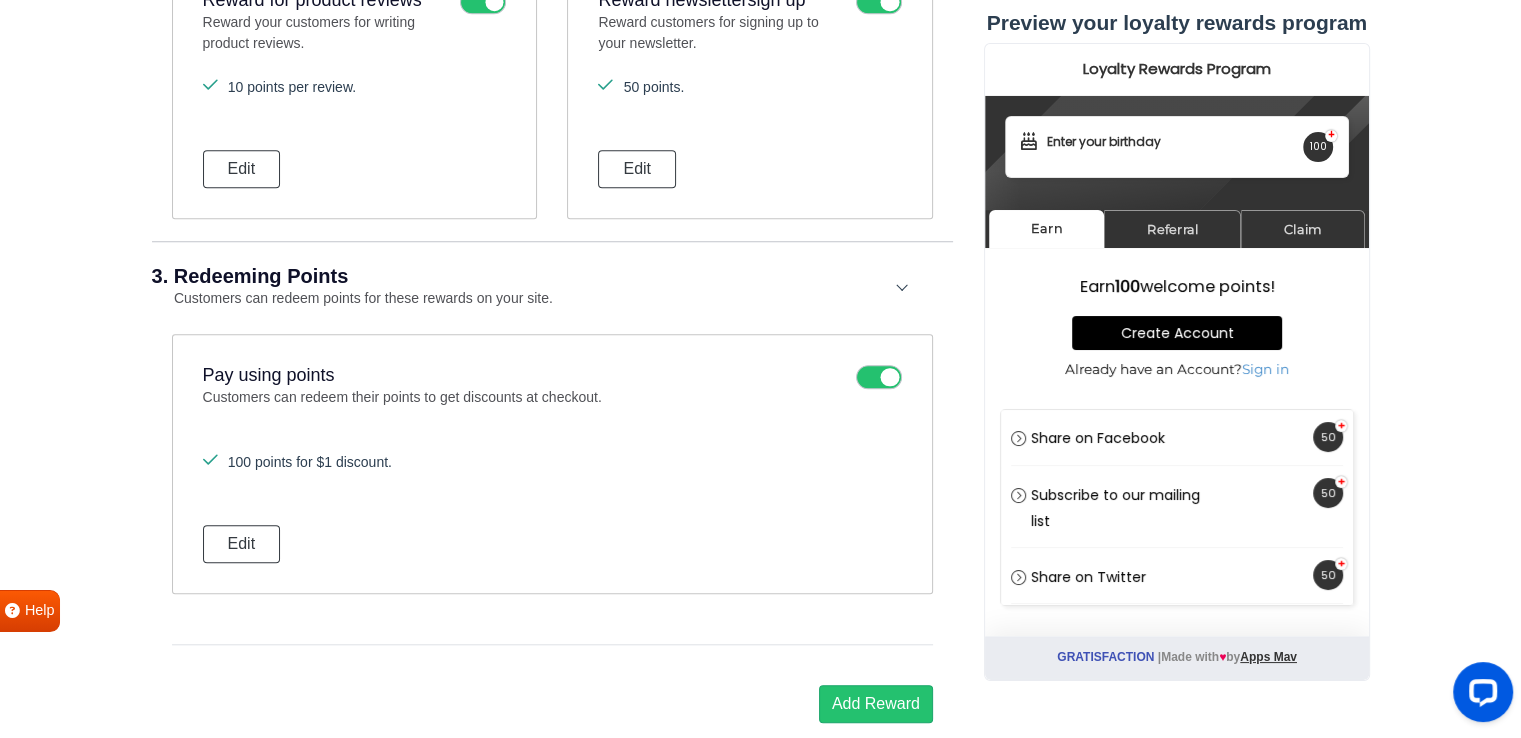 scroll, scrollTop: 1649, scrollLeft: 0, axis: vertical 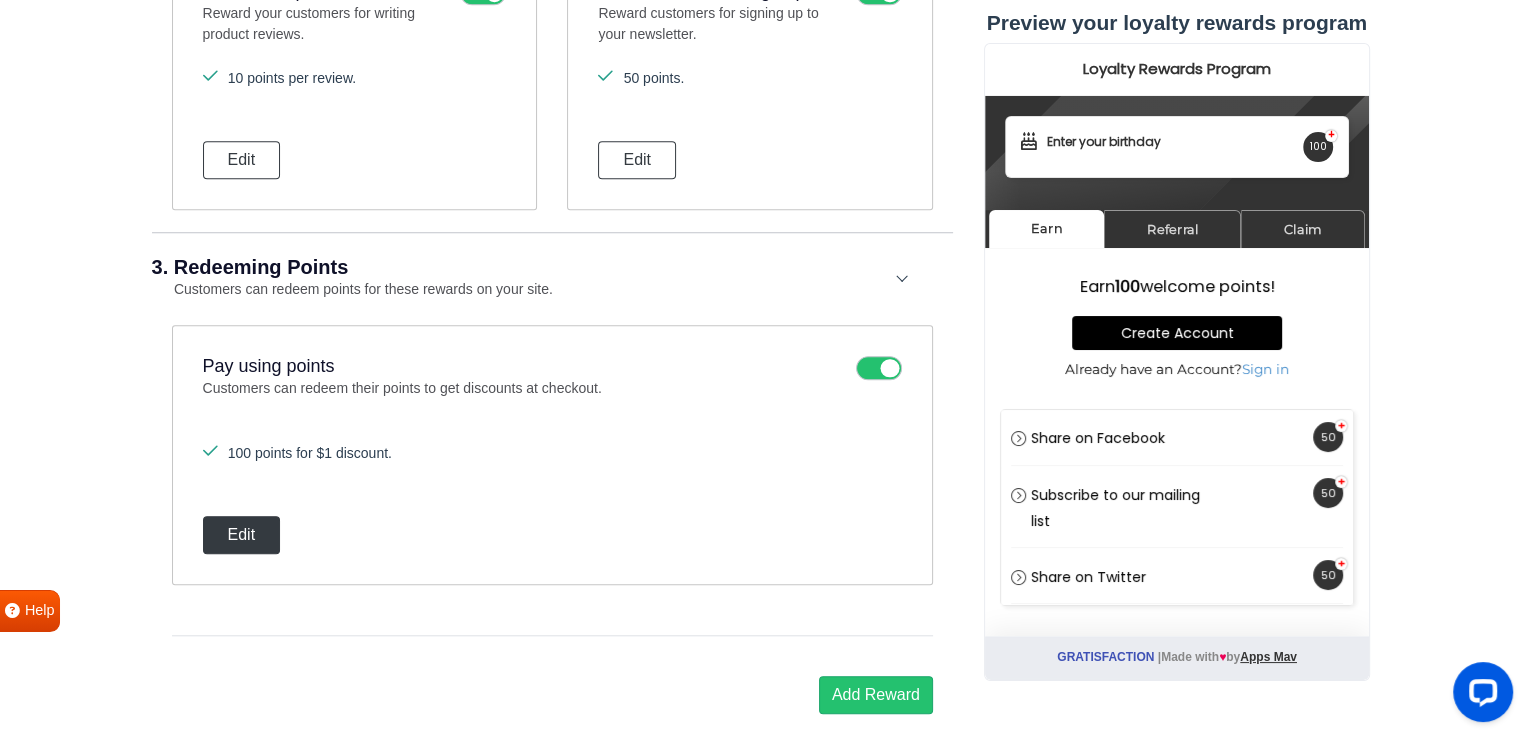 click on "Edit" at bounding box center [242, 535] 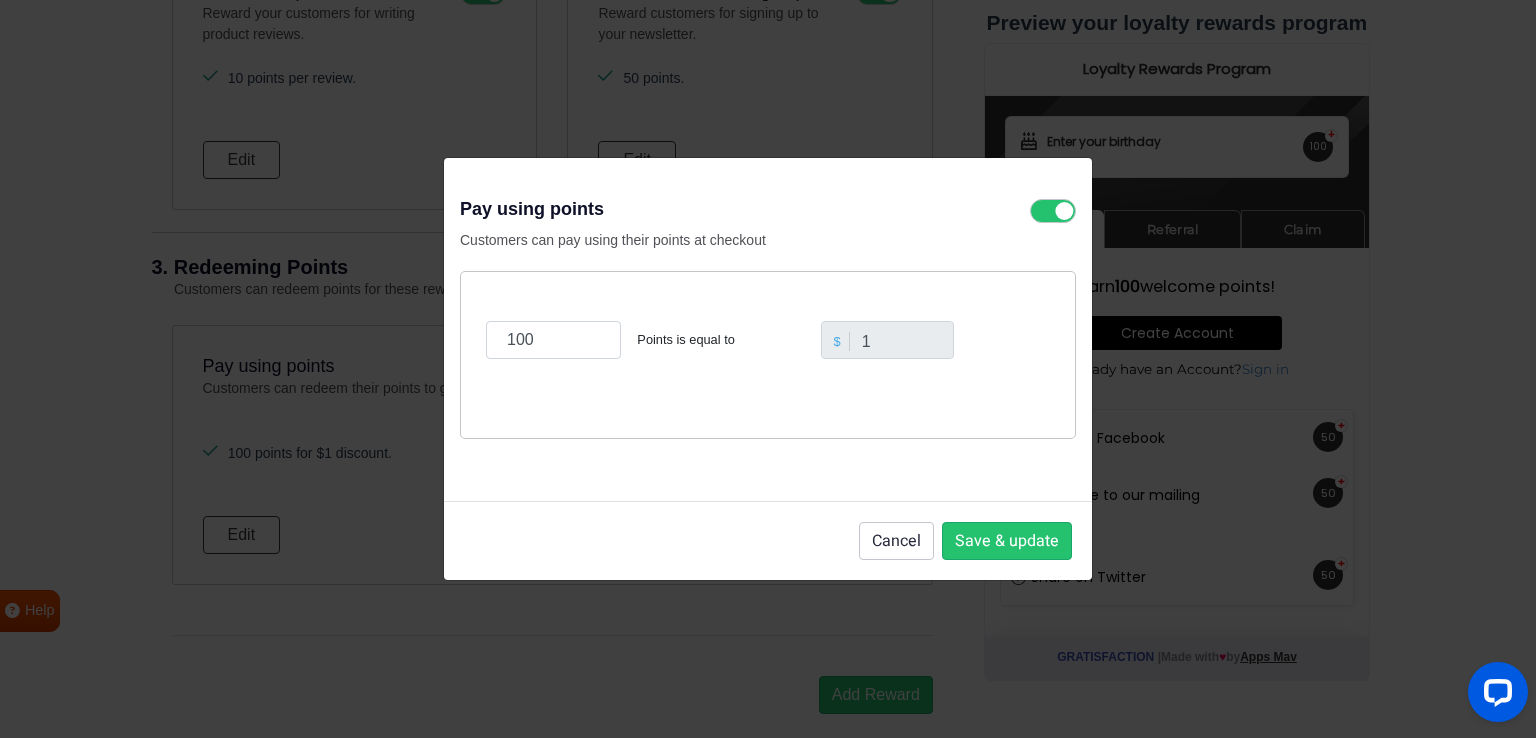 click on "$" at bounding box center (838, 341) 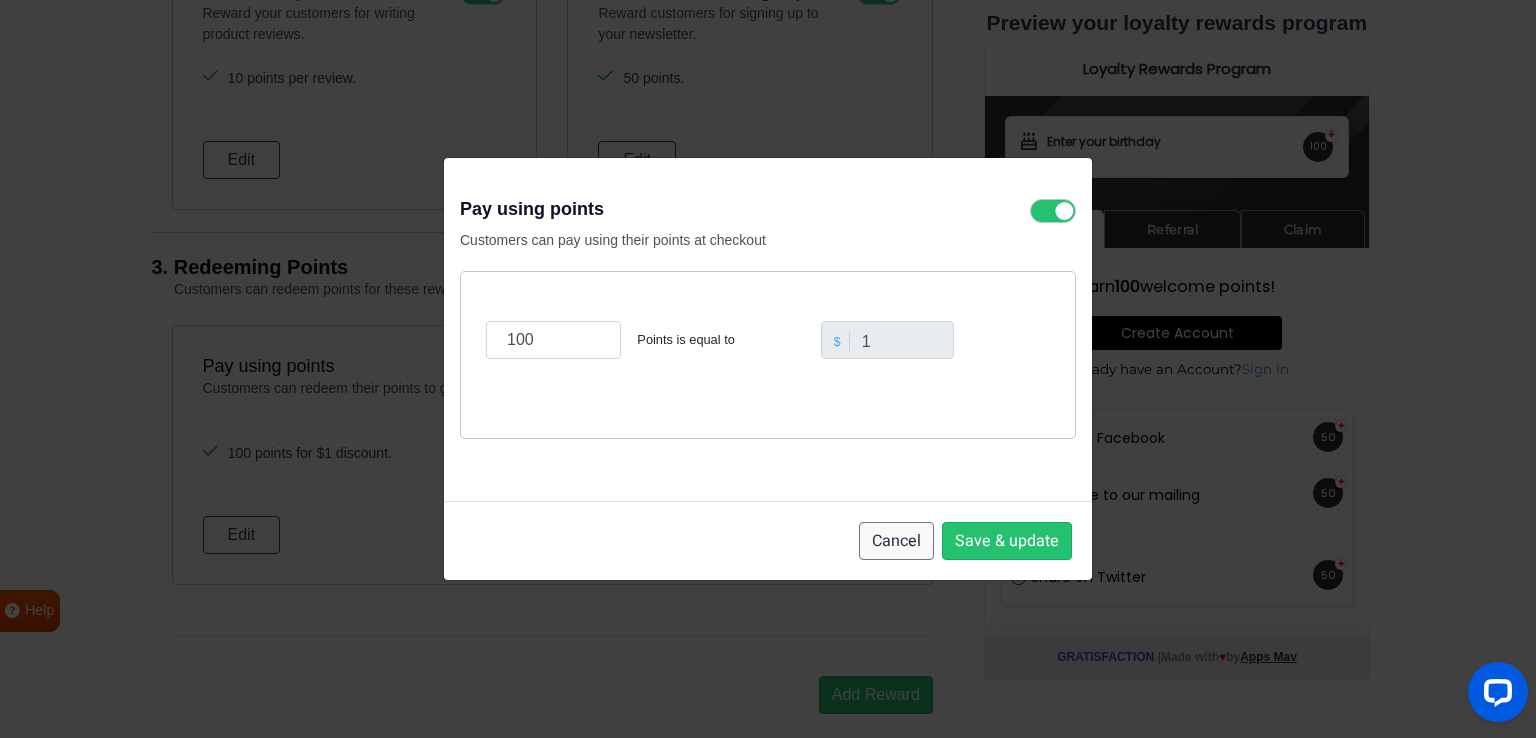 click on "Cancel" at bounding box center [896, 541] 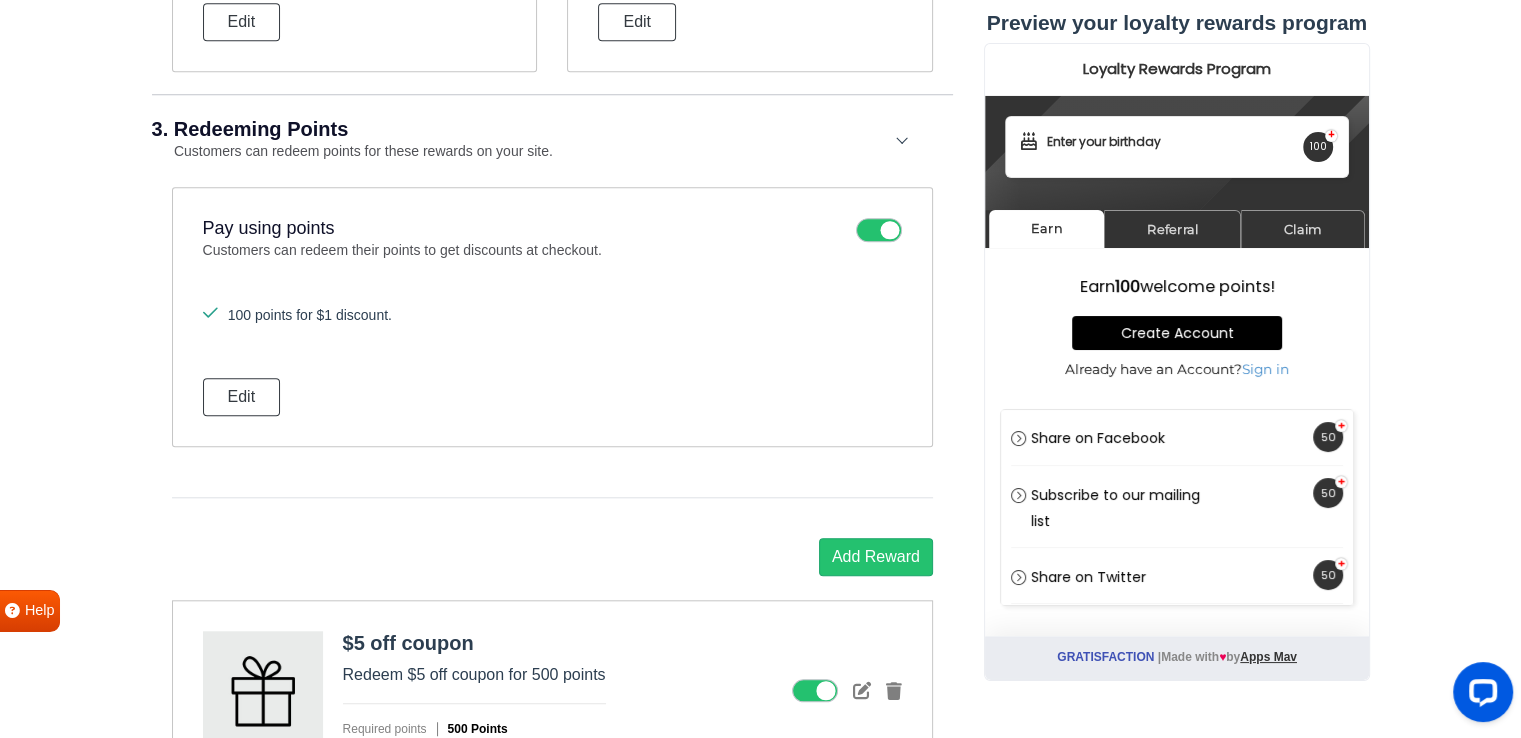scroll, scrollTop: 1785, scrollLeft: 0, axis: vertical 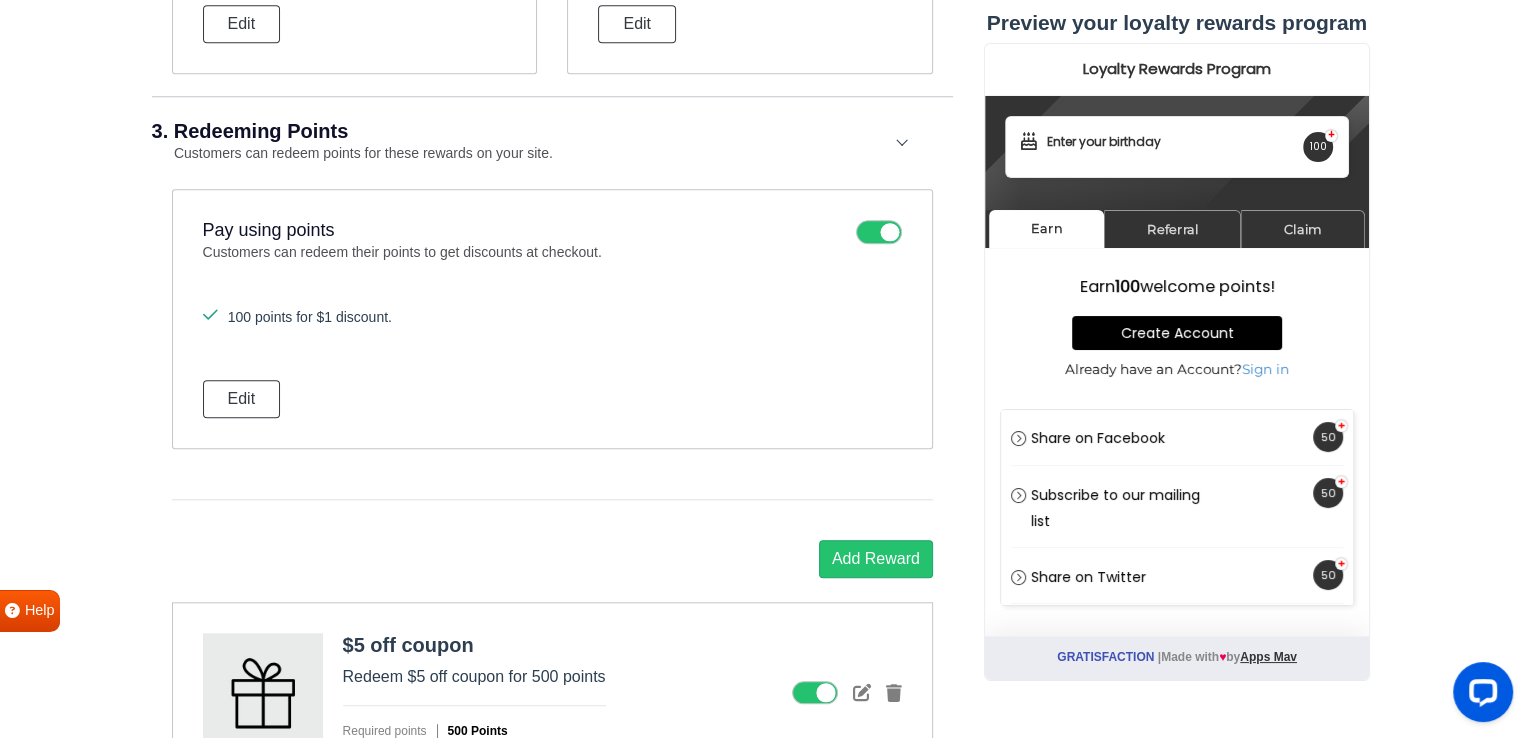 click at bounding box center [879, 232] 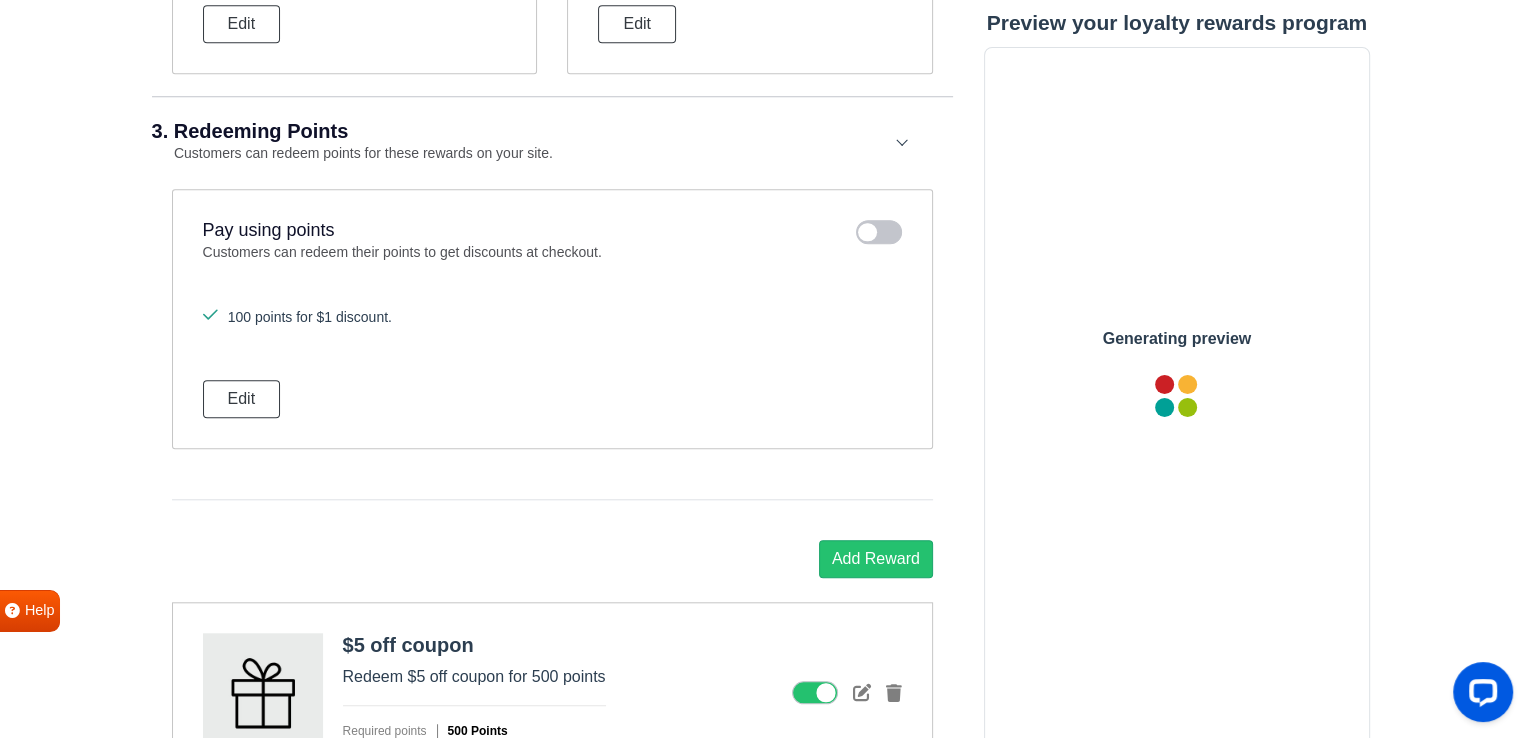 scroll, scrollTop: 0, scrollLeft: 0, axis: both 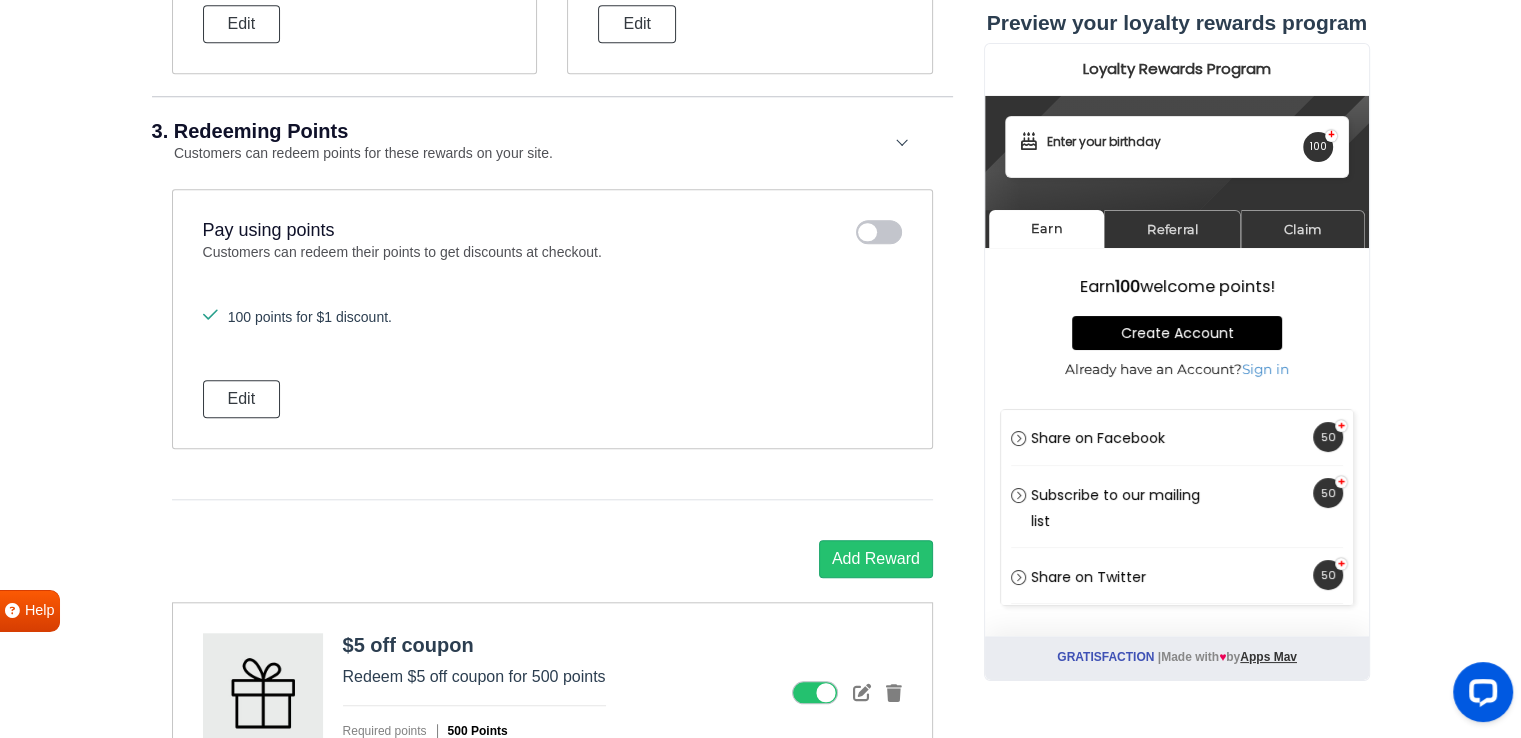 click at bounding box center (879, 232) 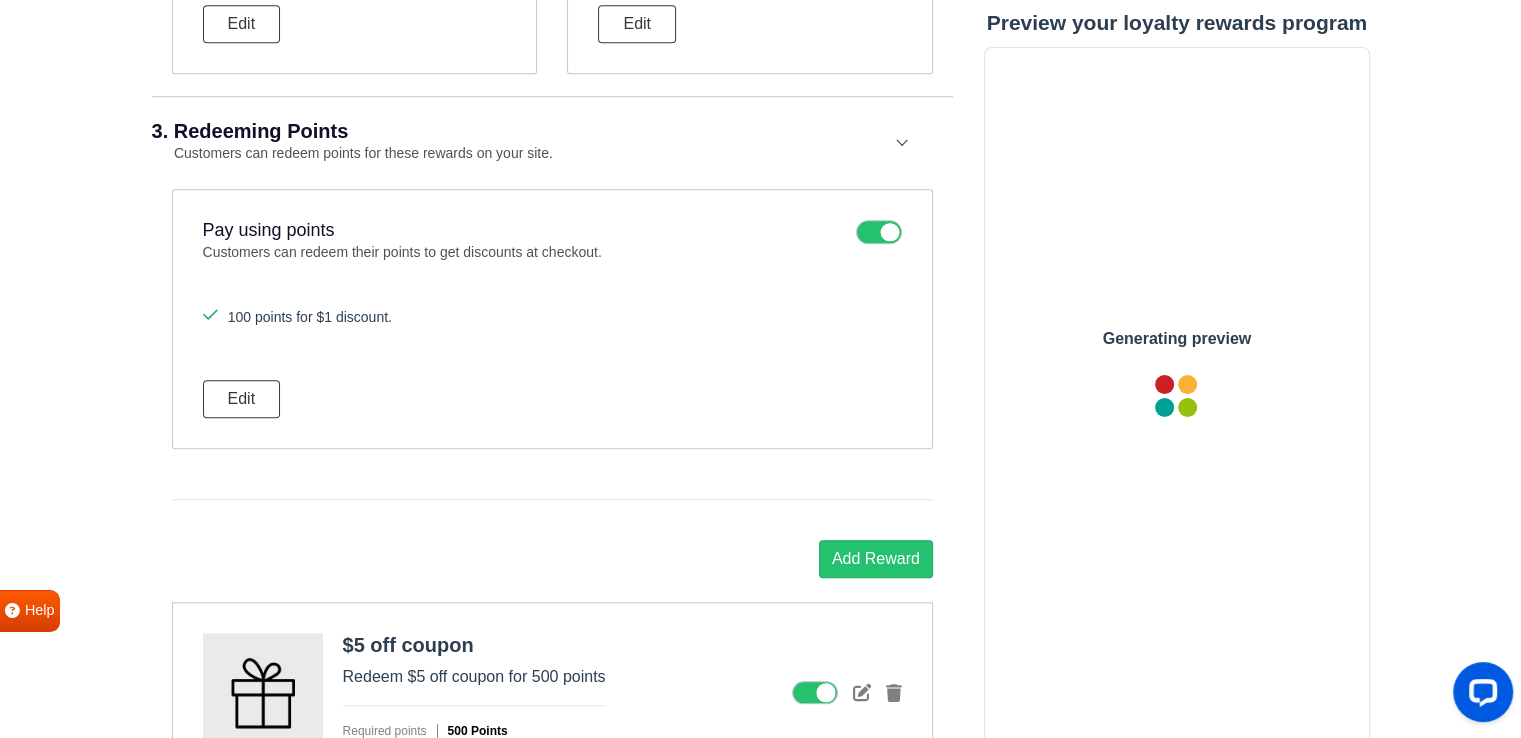 scroll, scrollTop: 0, scrollLeft: 0, axis: both 